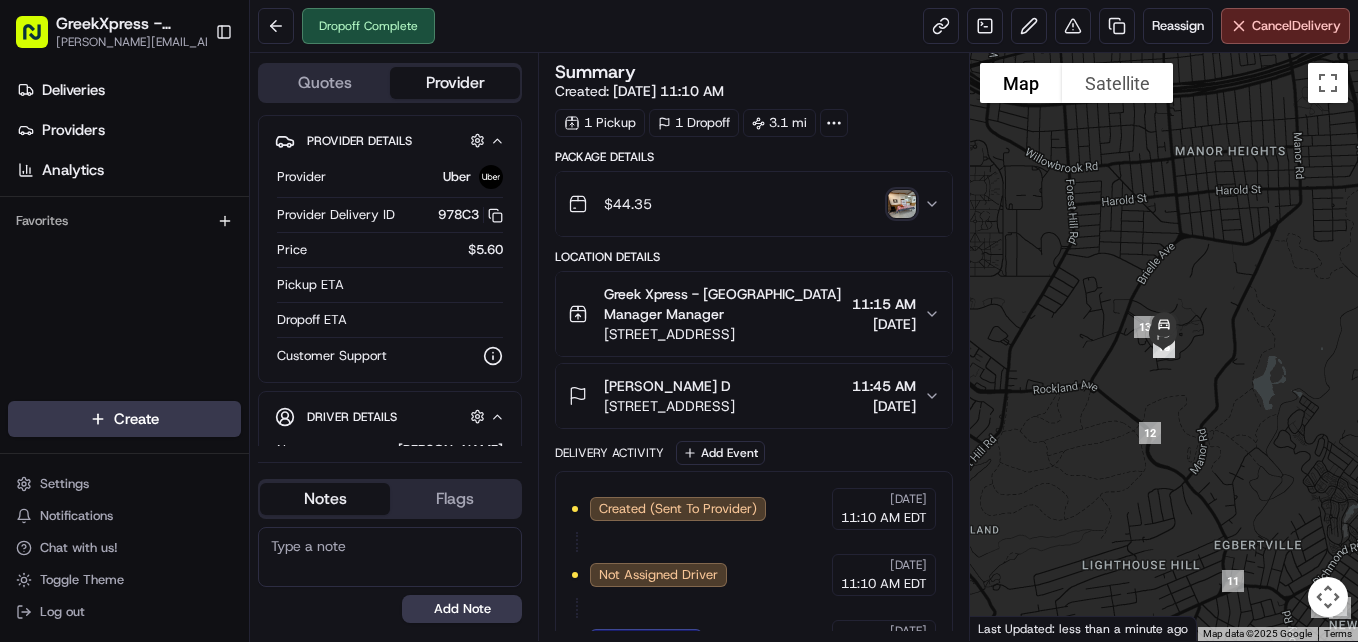 scroll, scrollTop: 0, scrollLeft: 0, axis: both 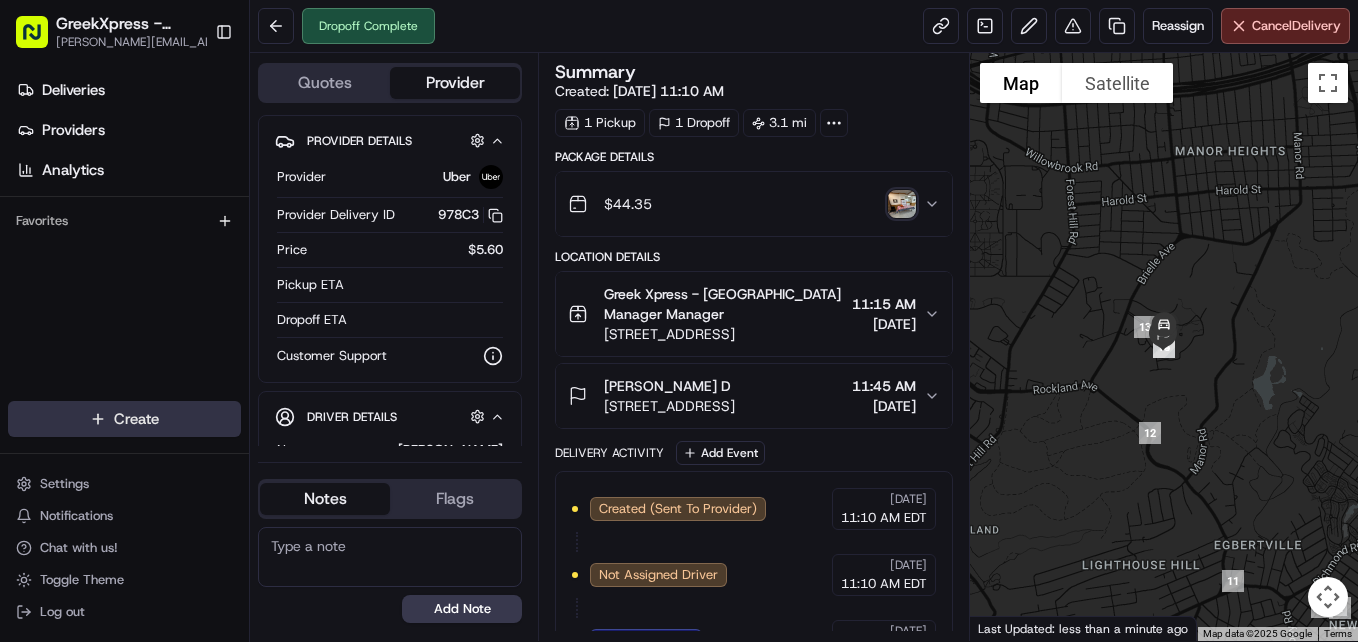 click on "GreekXpress - Staten Island [EMAIL_ADDRESS][DOMAIN_NAME] Toggle Sidebar Deliveries Providers Analytics Favorites Main Menu Members & Organization Organization Users Roles Preferences Customization Tracking Orchestration Automations Dispatch Strategy Locations Pickup Locations Dropoff Locations Billing Billing Refund Requests Integrations Notification Triggers Webhooks API Keys Request Logs Create Settings Notifications Chat with us! Toggle Theme Log out Dropoff Complete Reassign Cancel  Delivery Quotes Provider Provider Details Hidden ( 1 ) Provider Uber   Provider Delivery ID 978C3 Copy  del_9ifwsXGJR9q1IqJ4CPl4ww 978C3 Price $5.60 Pickup ETA Dropoff ETA Customer Support Driver Details Hidden ( 5 ) Name [PERSON_NAME] Pickup Phone Number +1 312 766 6835 ext. 35354260 Dropoff Phone Number [PHONE_NUMBER] Tip $5.00 Type car Make Ford Model C-Max Energi Color dimgray License Plate Number ***5362 Notes Flags [PERSON_NAME][EMAIL_ADDRESS][DOMAIN_NAME] [PERSON_NAME][EMAIL_ADDRESS][DOMAIN_NAME] Add Note [PERSON_NAME][EMAIL_ADDRESS][DOMAIN_NAME] [PERSON_NAME][EMAIL_ADDRESS][DOMAIN_NAME] Add Flag" at bounding box center (679, 321) 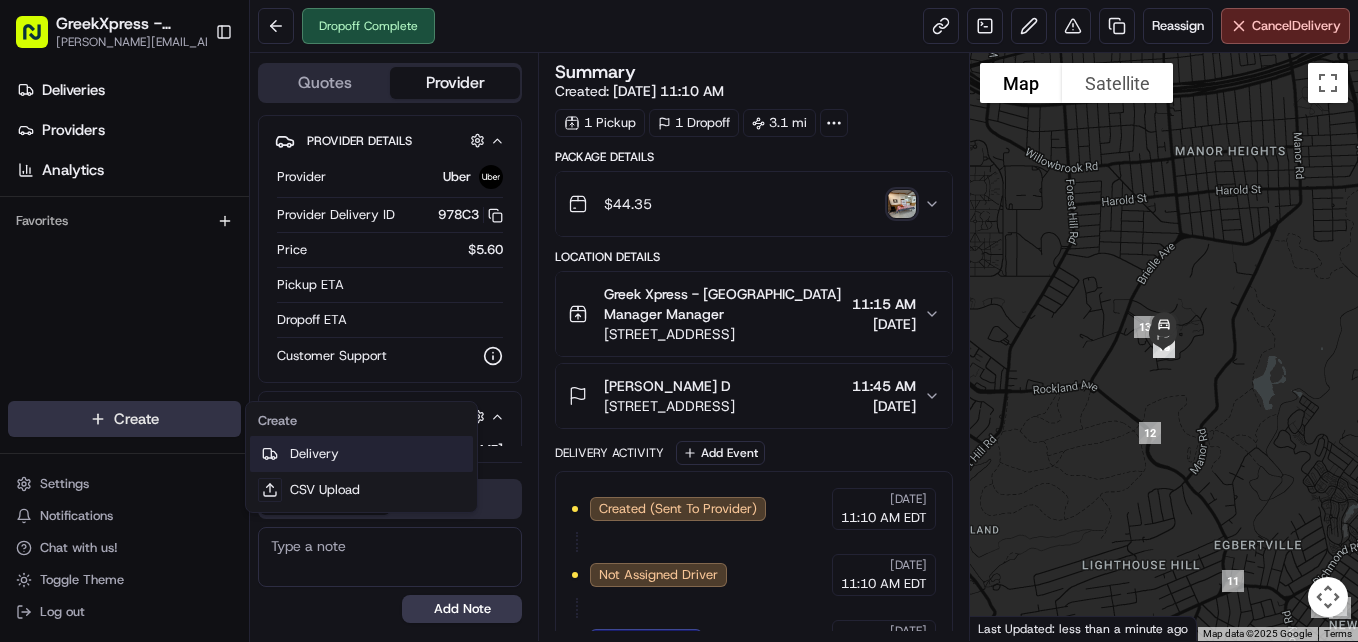 click on "Delivery" at bounding box center [361, 454] 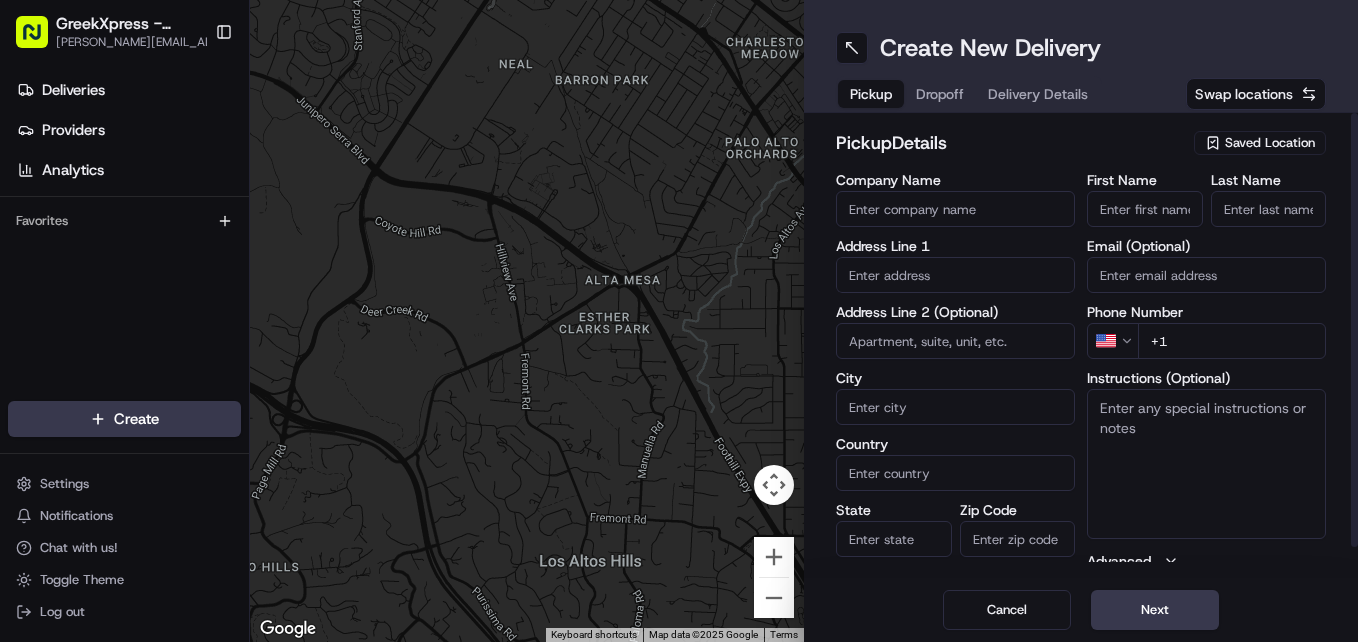 click on "Saved Location" at bounding box center (1270, 143) 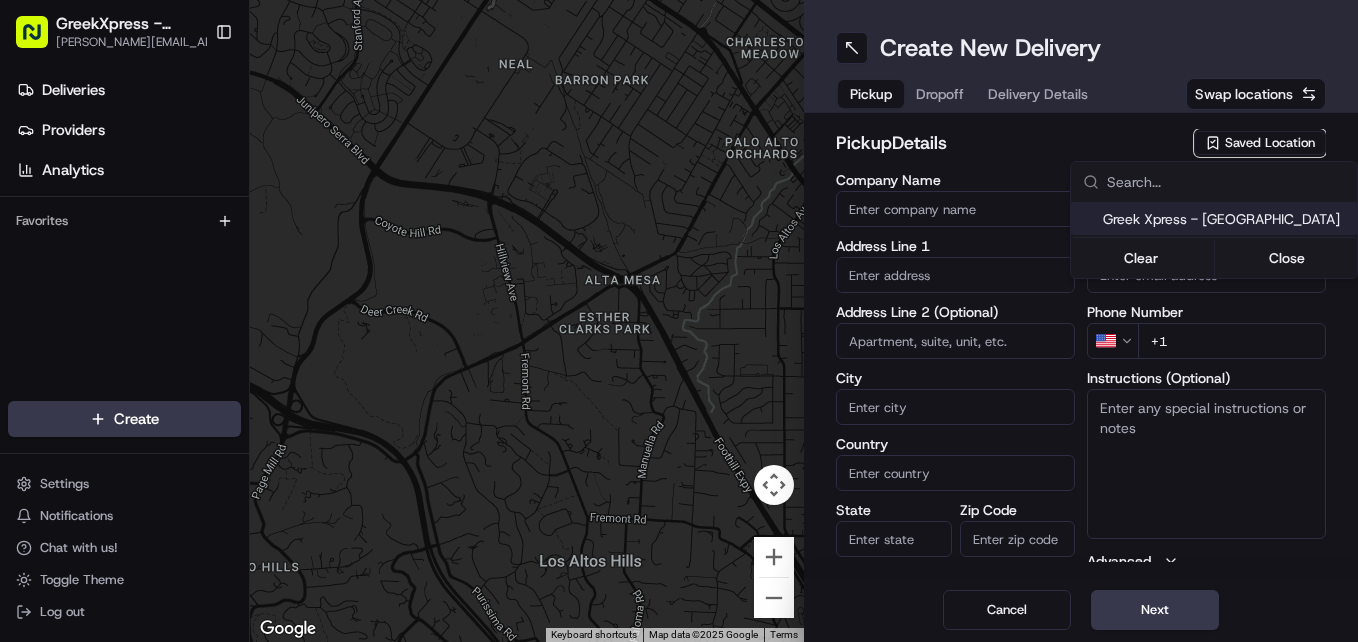 click on "Greek Xpress - [GEOGRAPHIC_DATA]" at bounding box center [1226, 219] 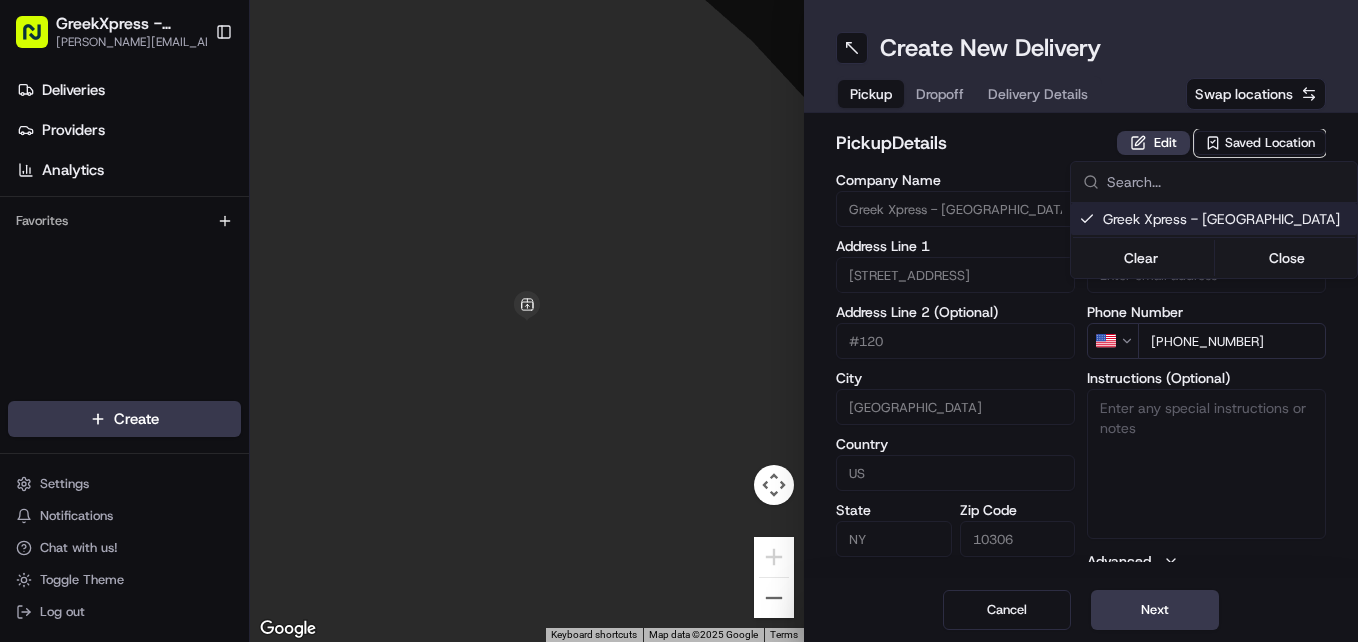 click on "Greek Xpress - [GEOGRAPHIC_DATA]" at bounding box center [1226, 219] 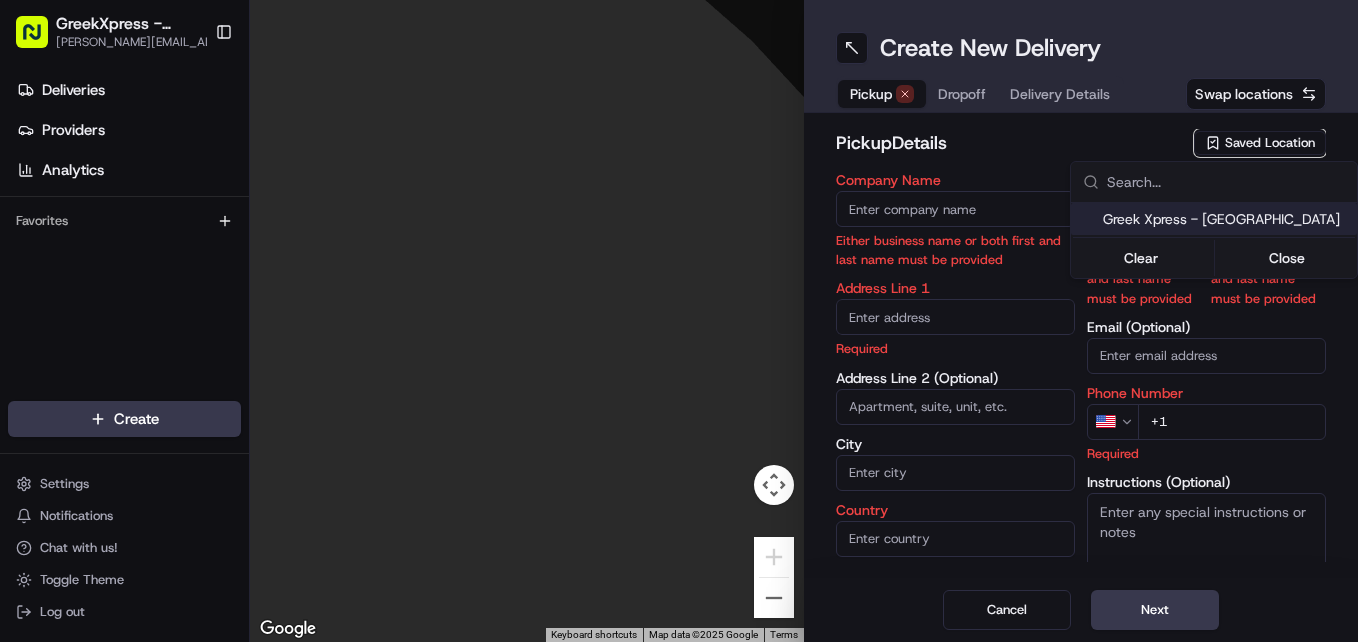 click on "Greek Xpress - [GEOGRAPHIC_DATA]" at bounding box center (1226, 219) 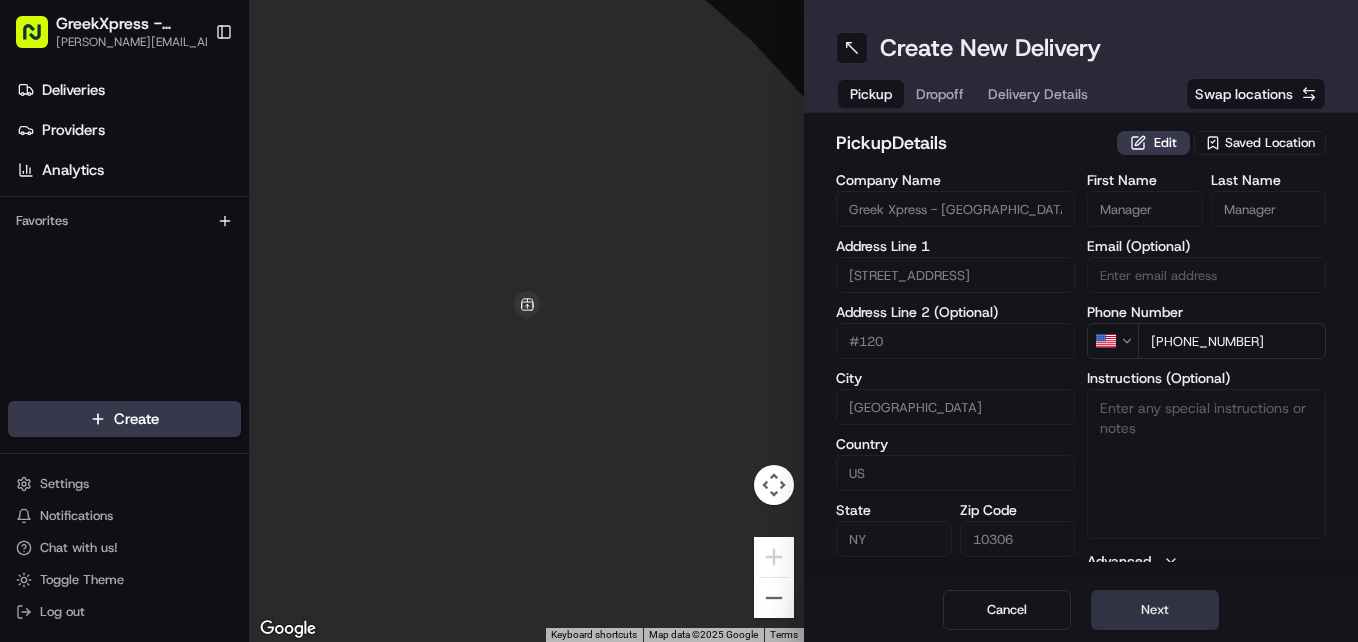 drag, startPoint x: 1124, startPoint y: 632, endPoint x: 1130, endPoint y: 622, distance: 11.661903 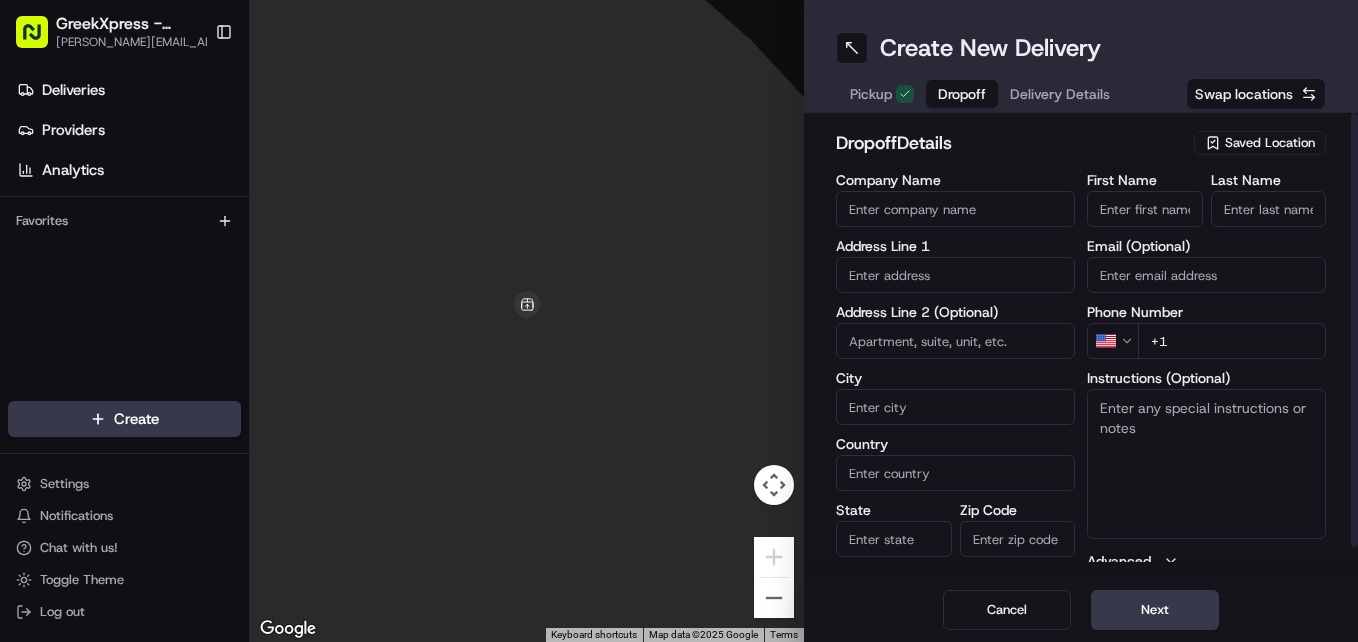 click on "First Name" at bounding box center (1145, 209) 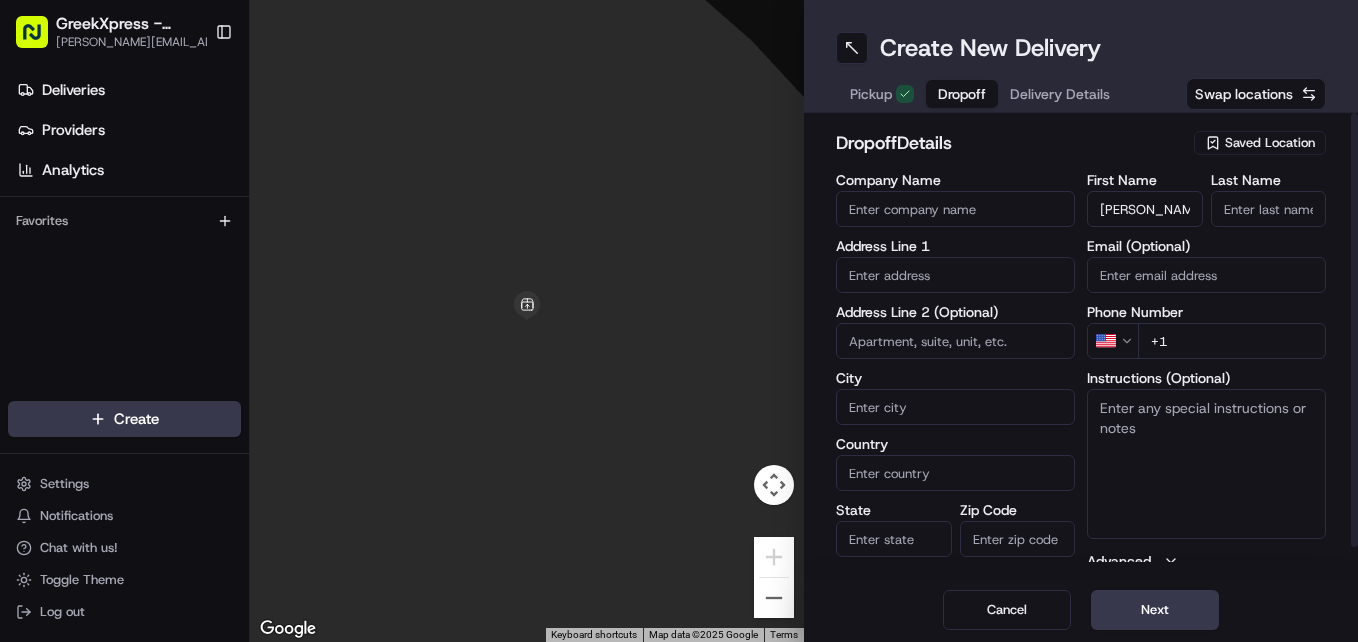 type on "[PERSON_NAME]" 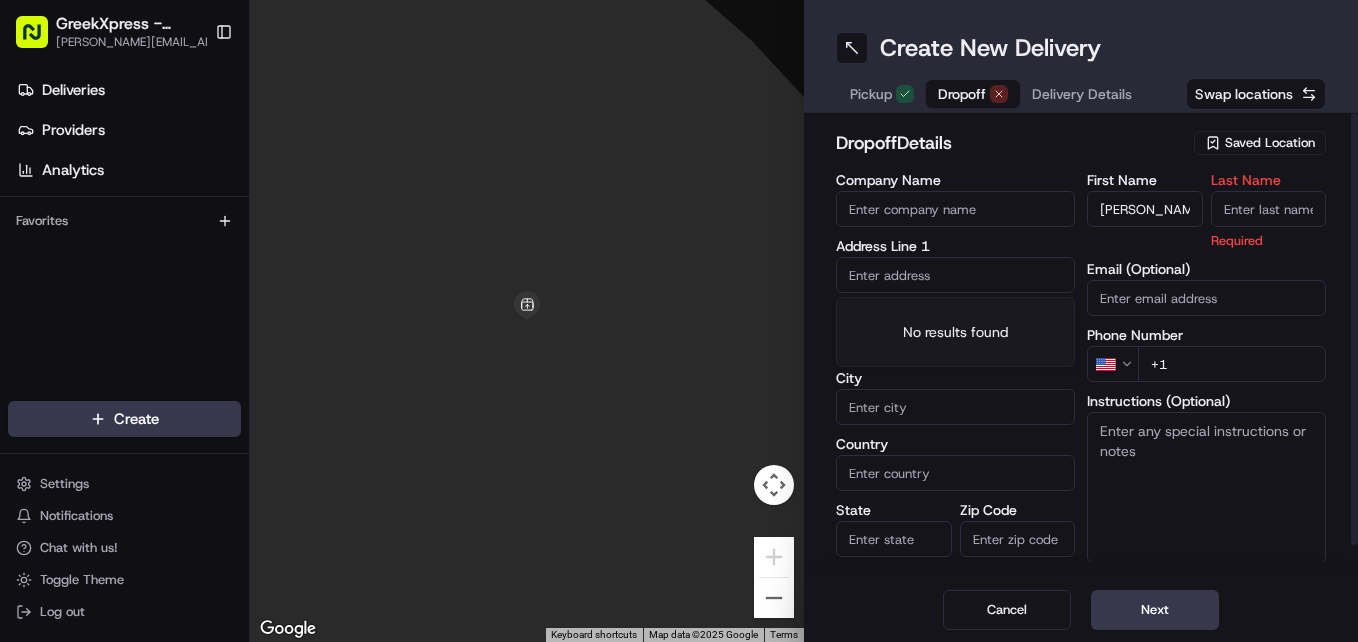click at bounding box center [955, 275] 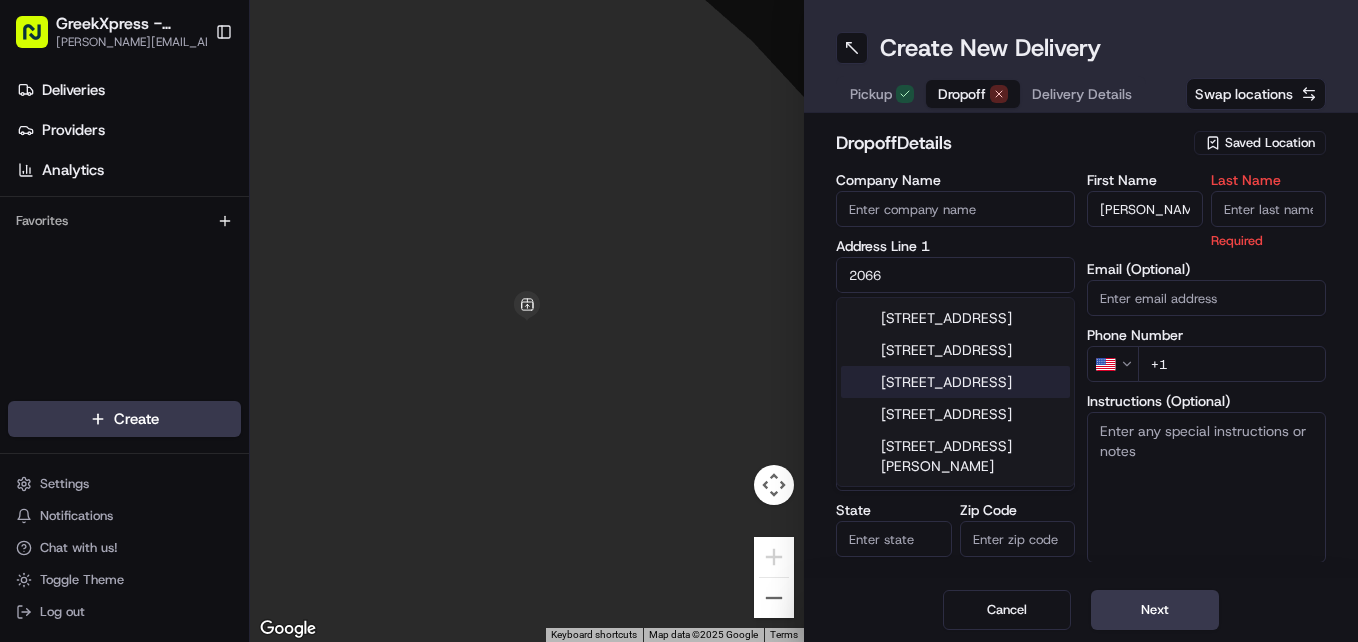 click on "[STREET_ADDRESS]" at bounding box center (955, 382) 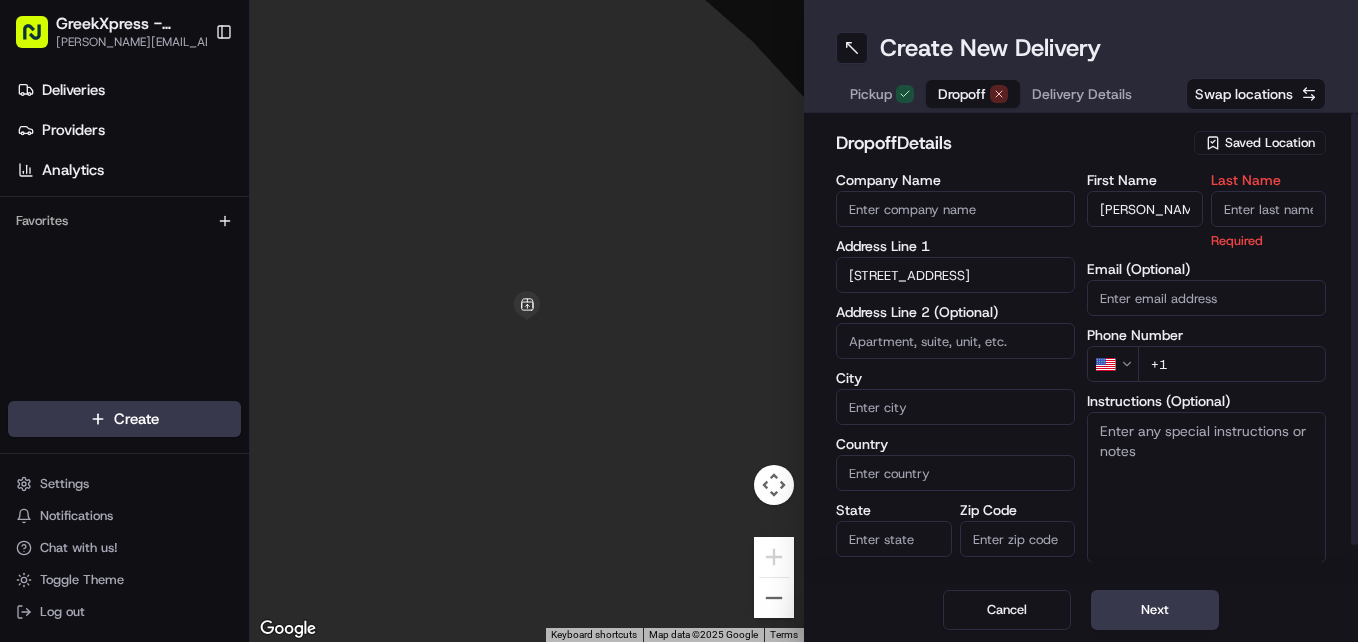 click on "Last Name" at bounding box center (1269, 209) 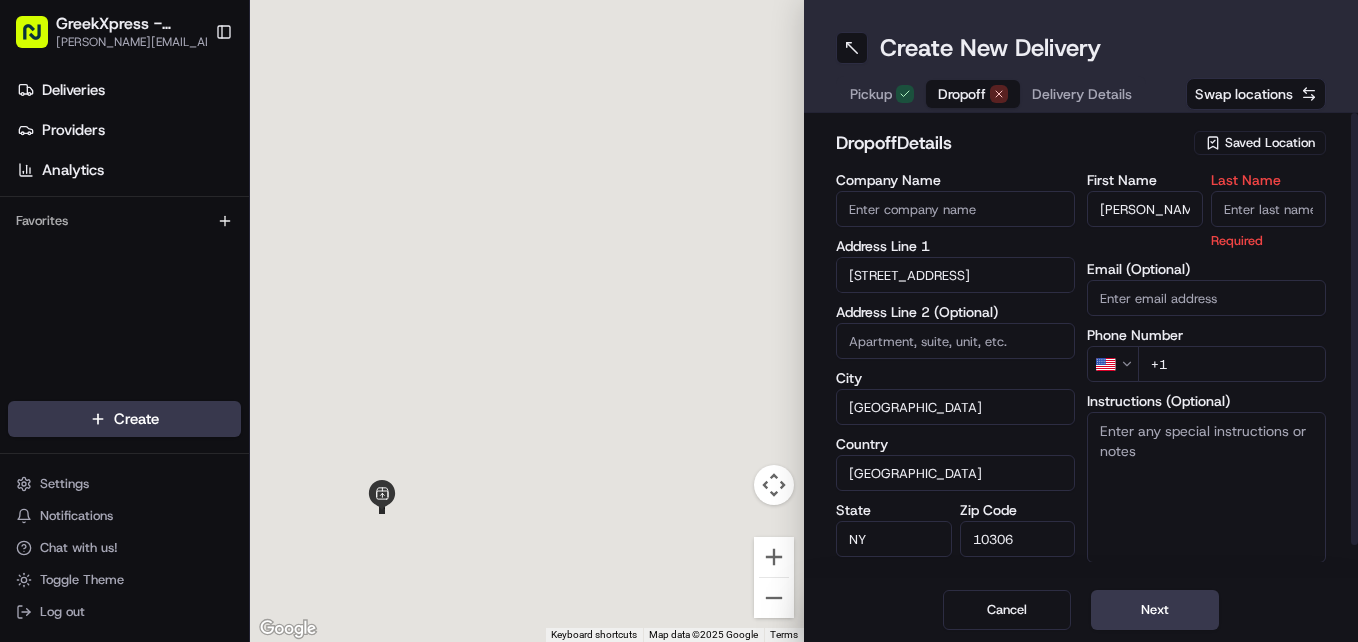 type on "[STREET_ADDRESS]" 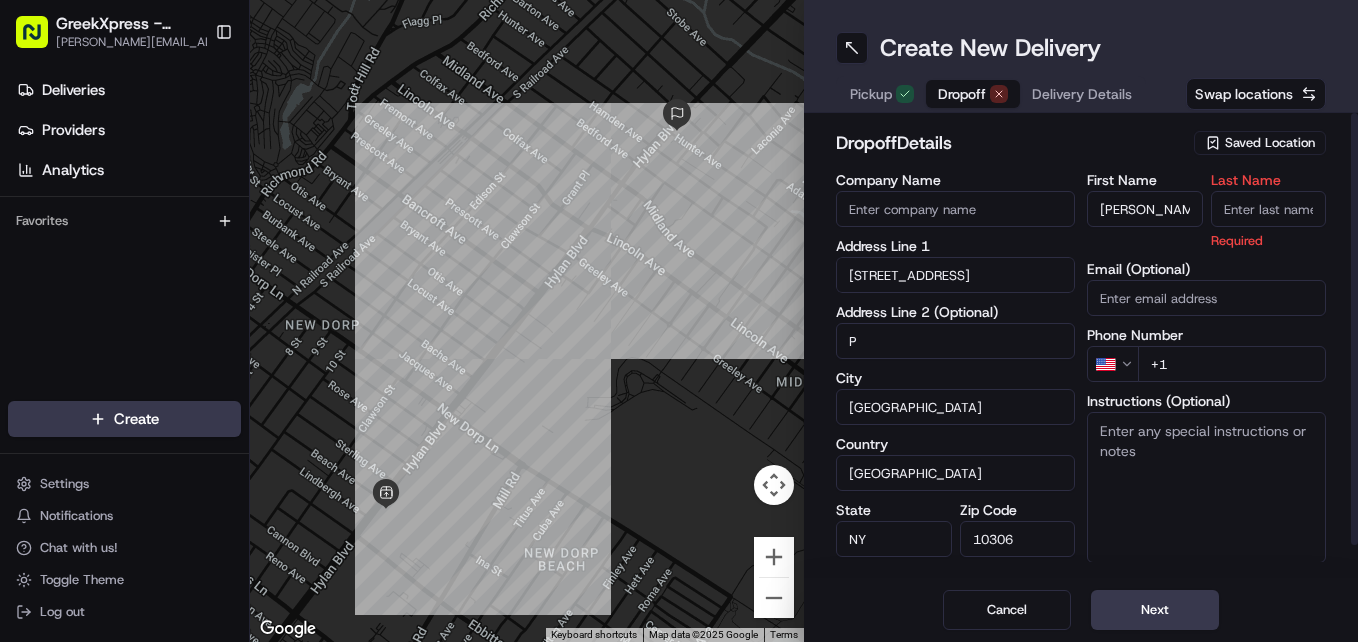 type on "P" 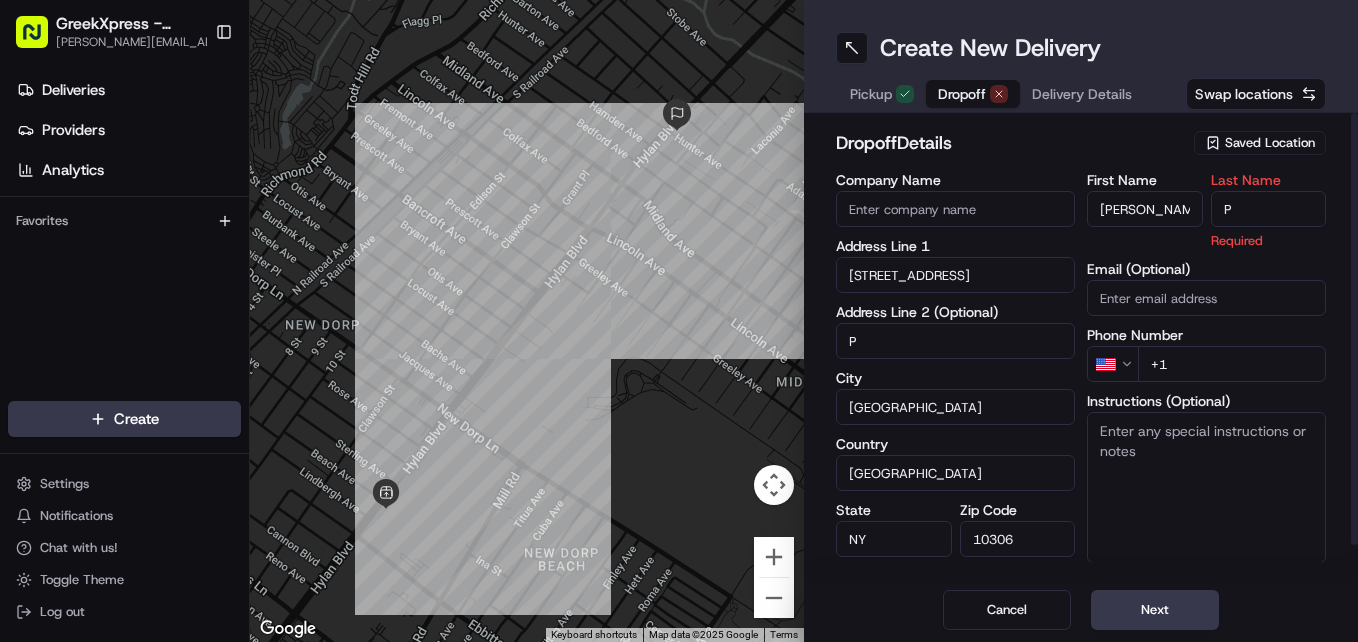 type on "P" 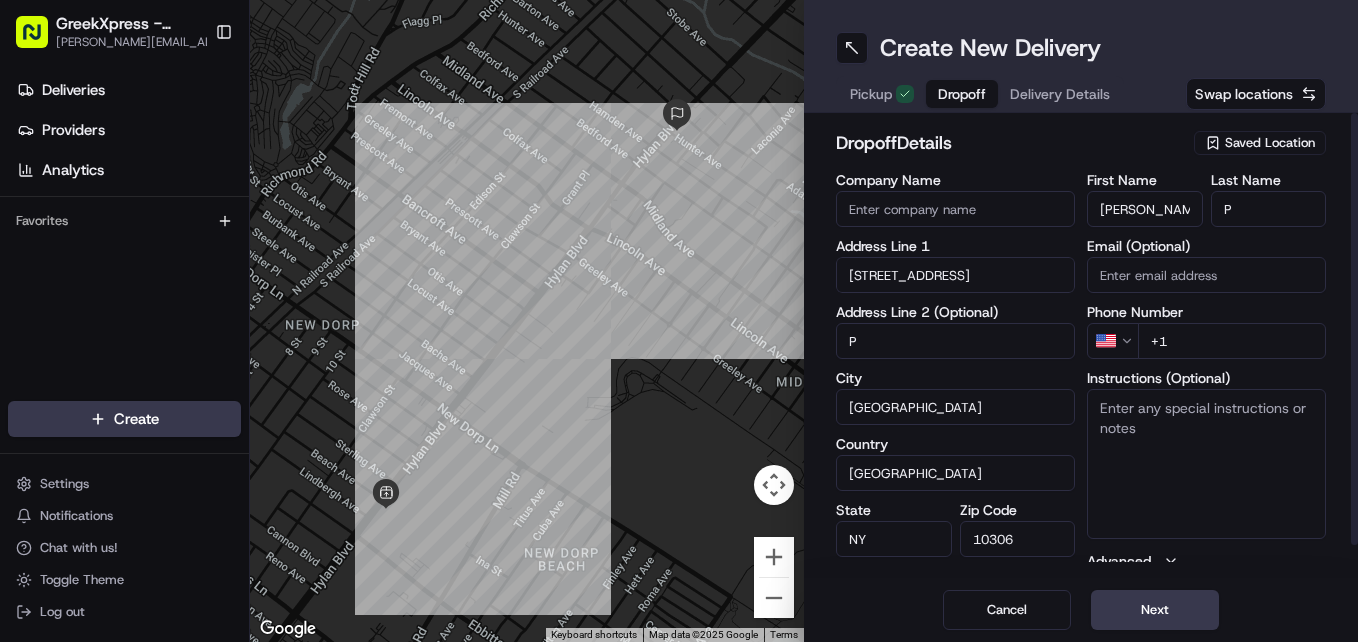 click on "Company Name" at bounding box center [955, 209] 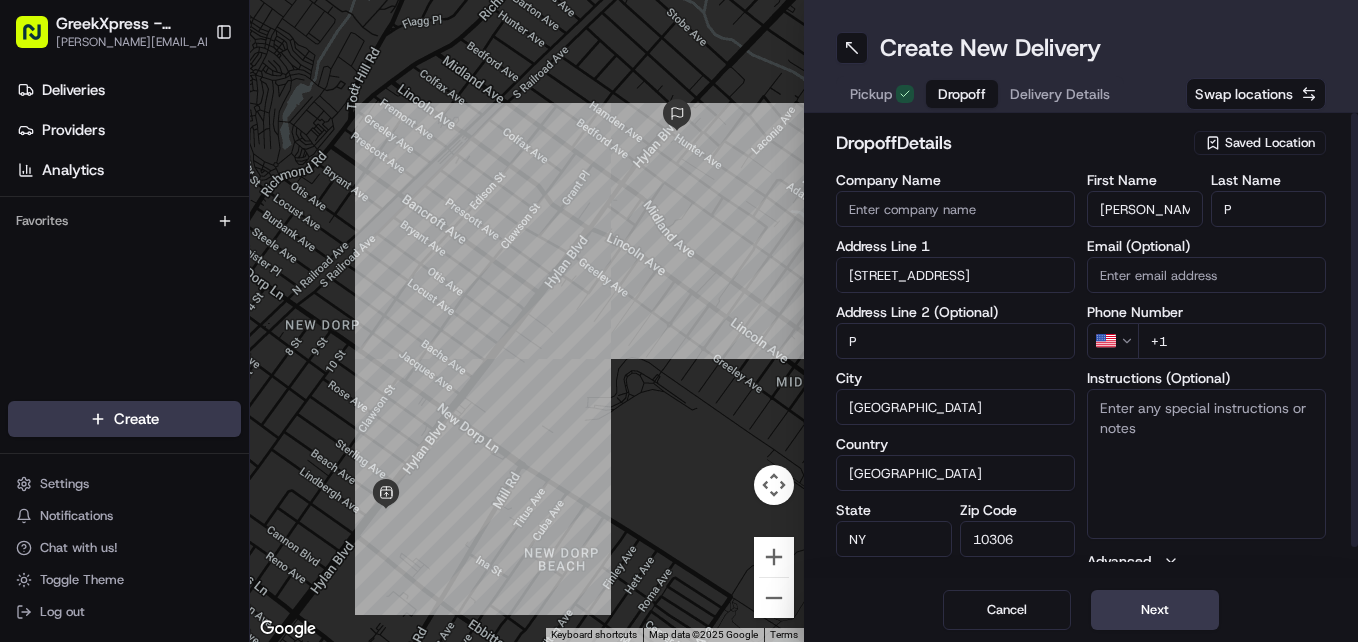 click on "dropoff  Details" at bounding box center (1009, 143) 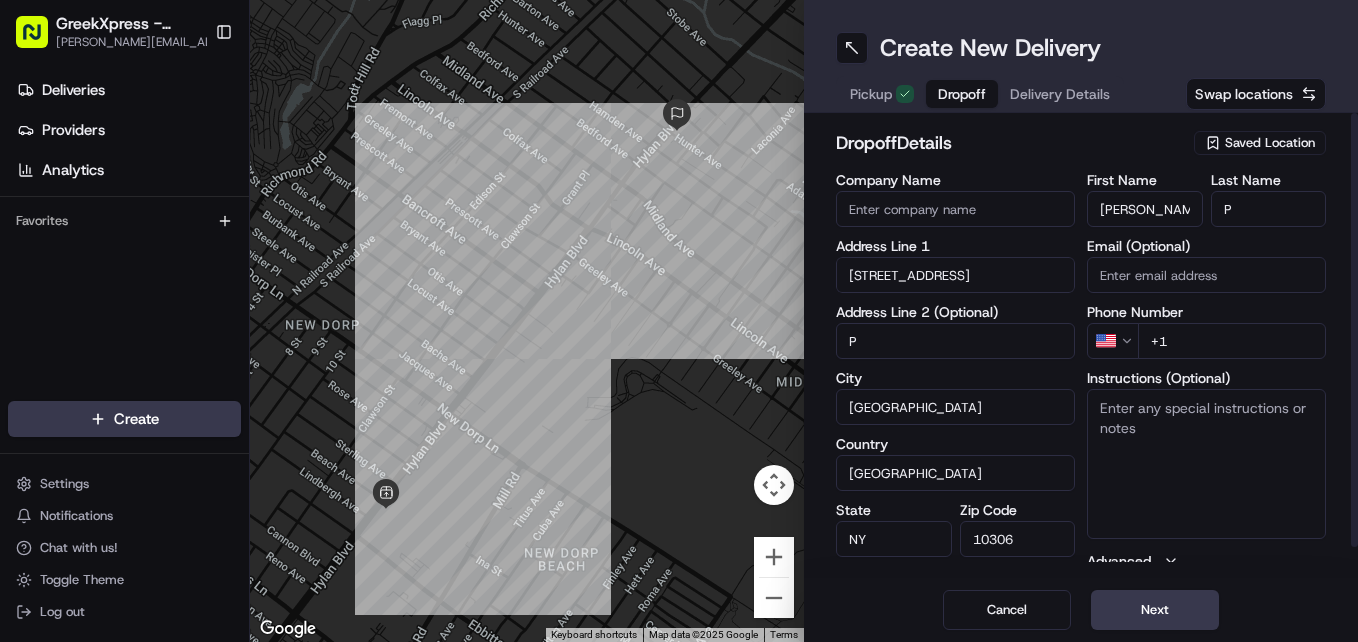 click on "+1" at bounding box center [1232, 341] 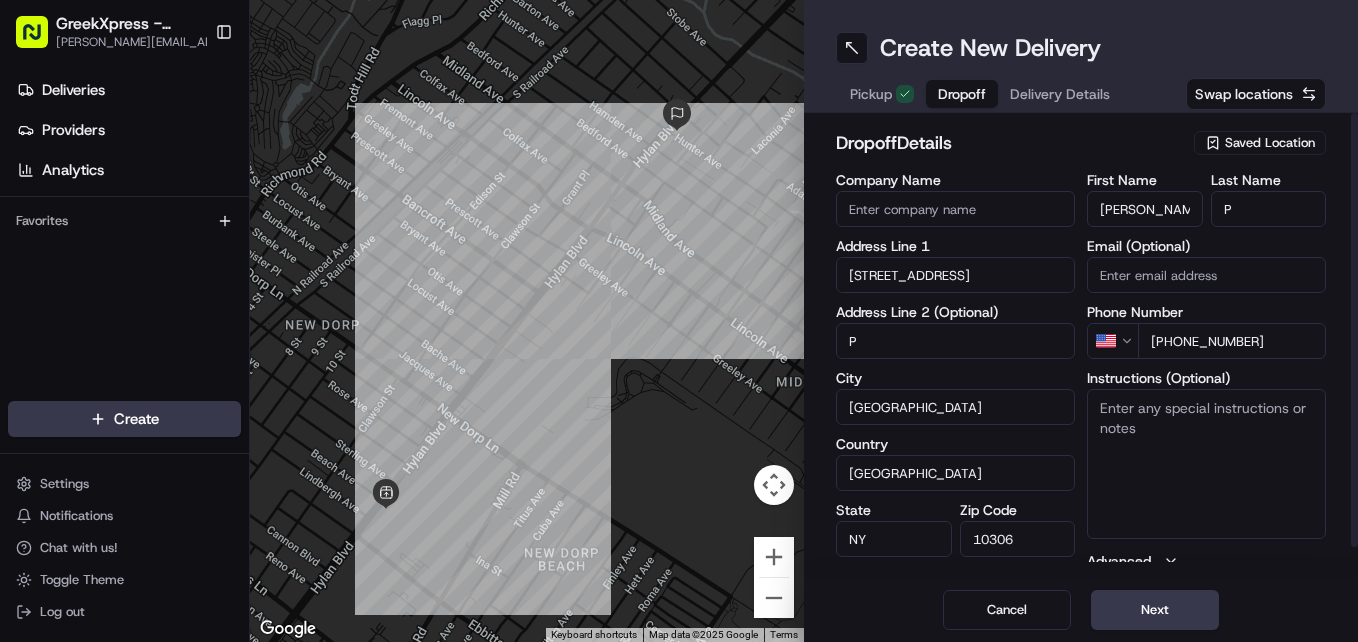type on "[PHONE_NUMBER]" 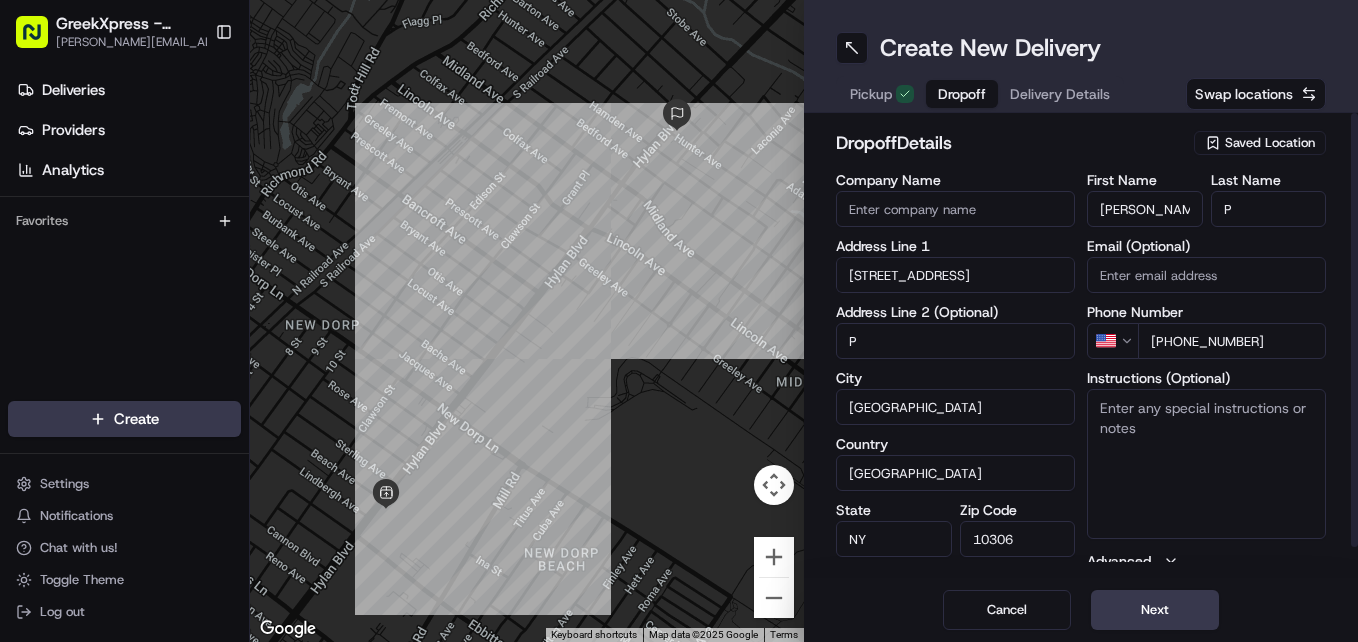 click on "Instructions (Optional)" at bounding box center (1206, 464) 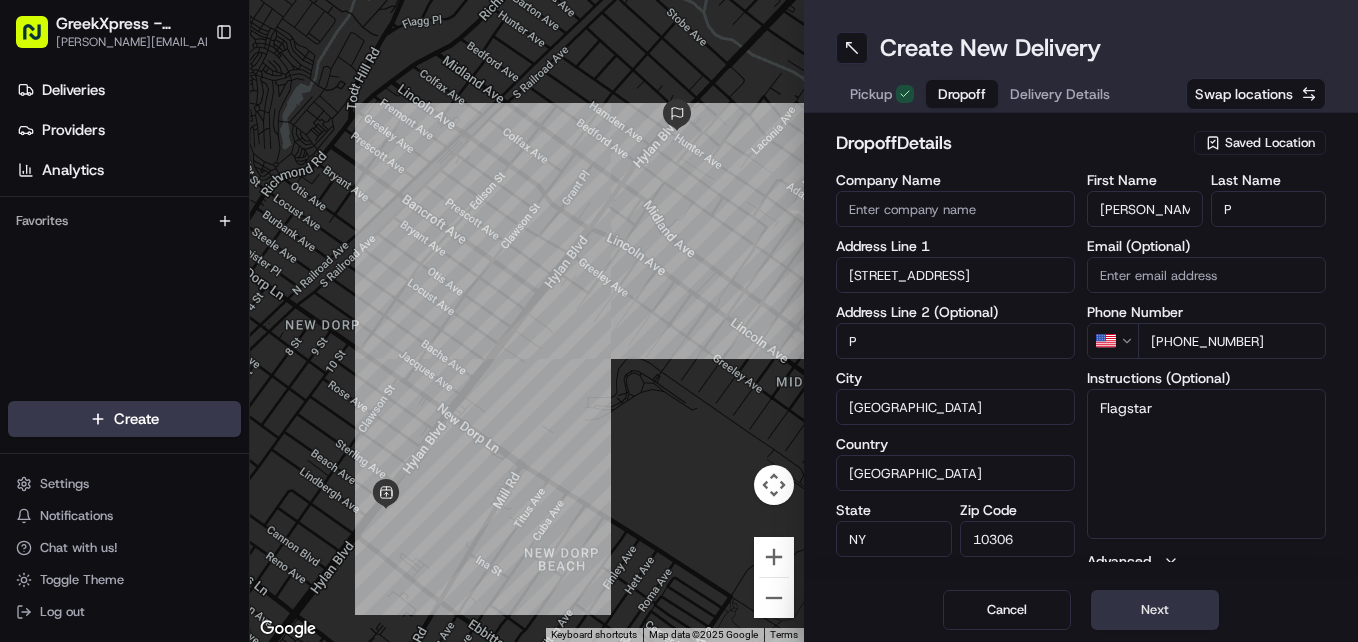 type on "Flagstar" 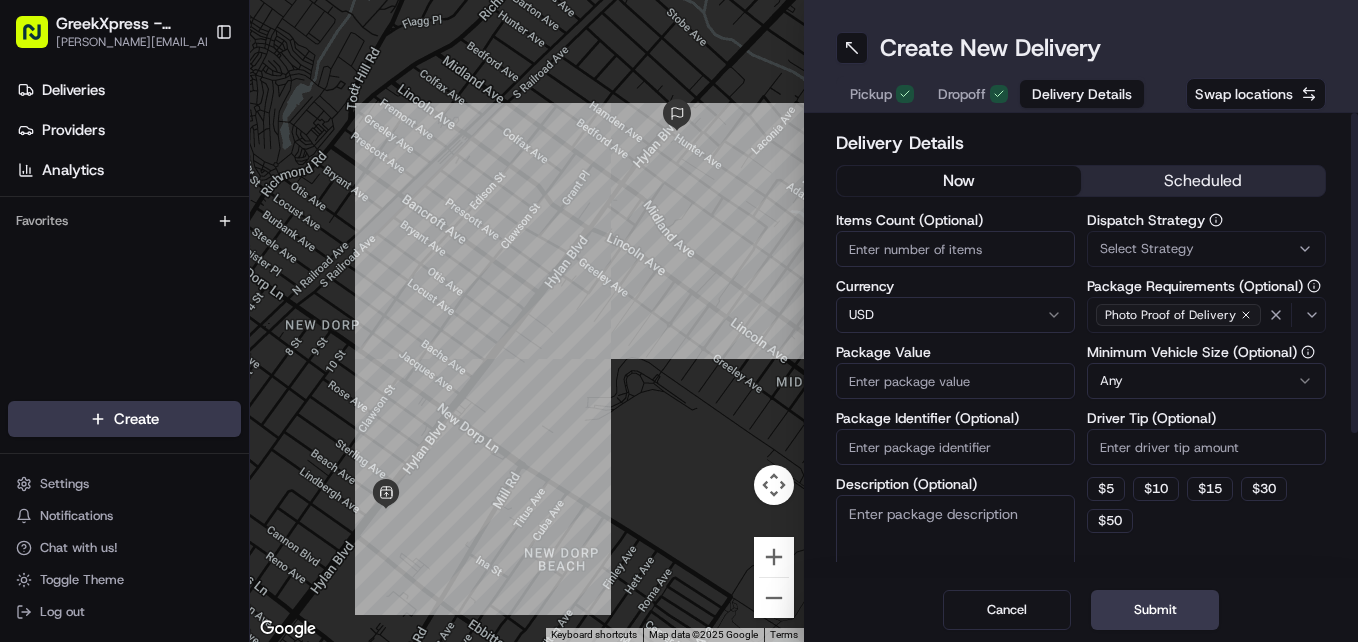 click on "Items Count (Optional)" at bounding box center (955, 249) 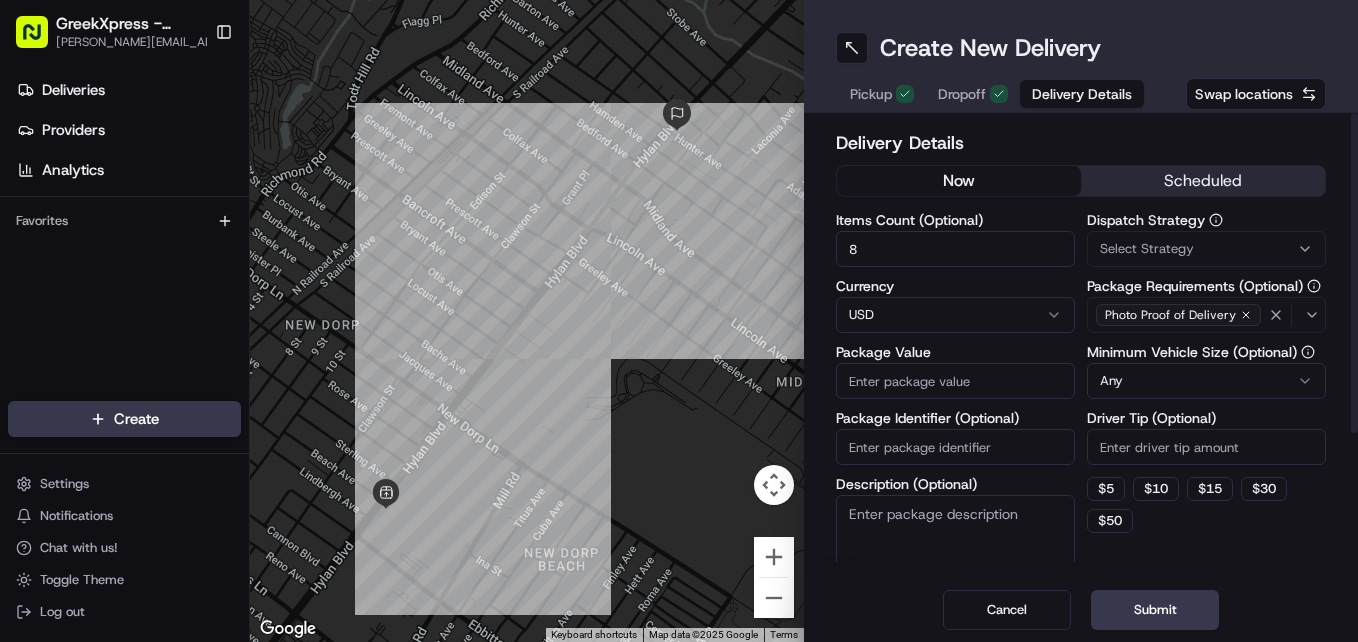 type on "8" 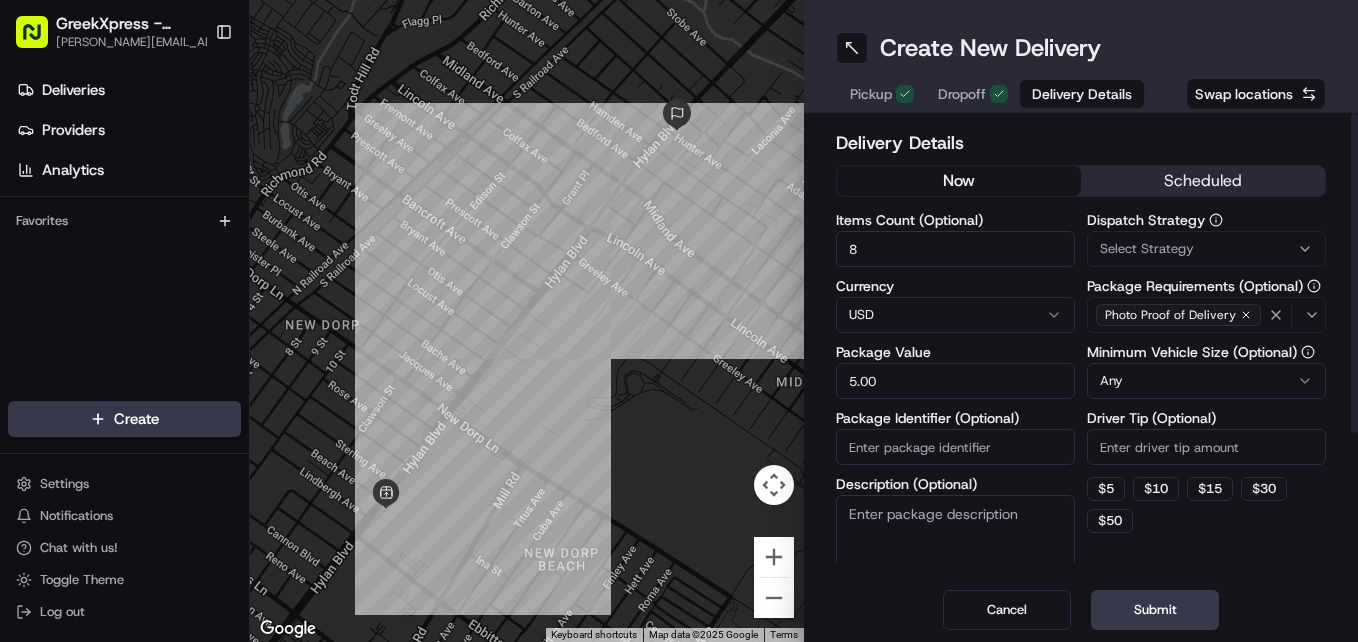 type on "5.00" 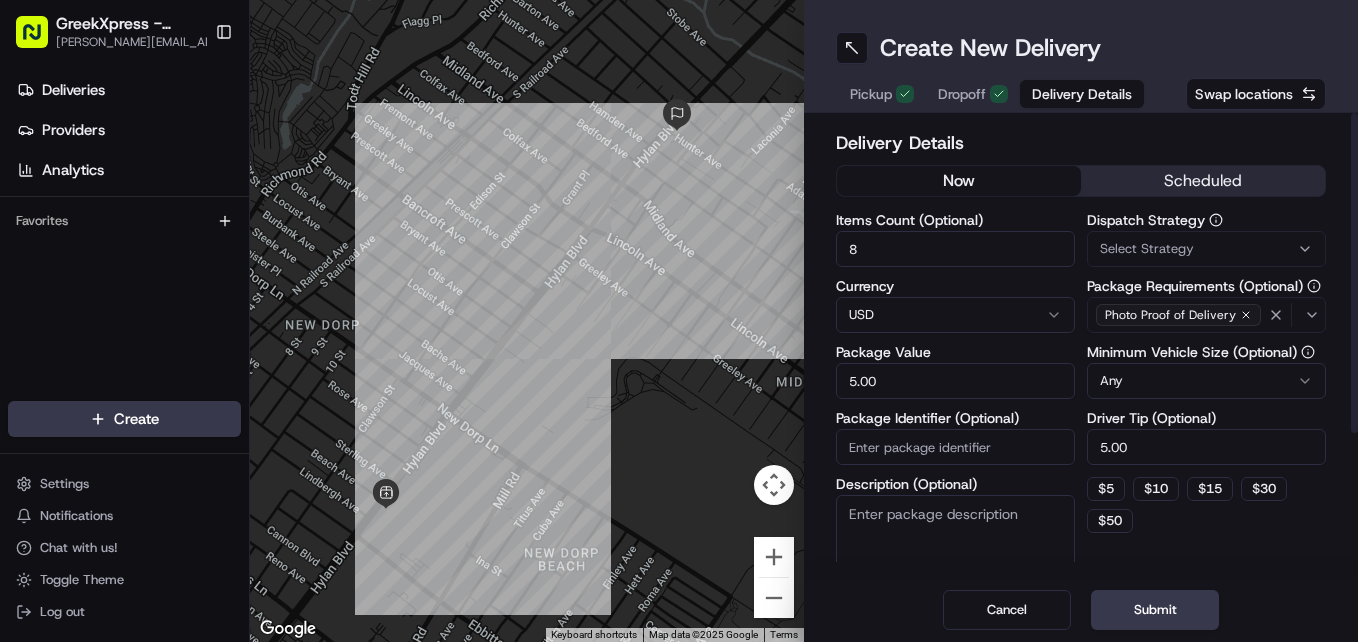type on "5.00" 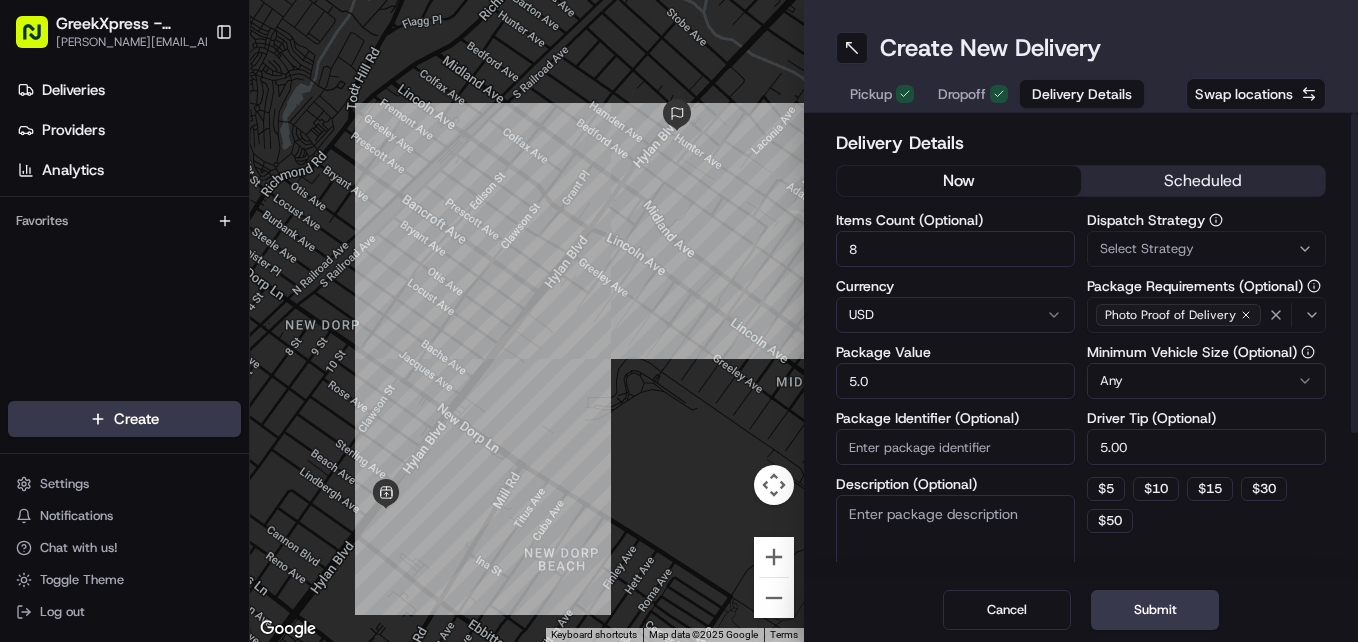 type on "5" 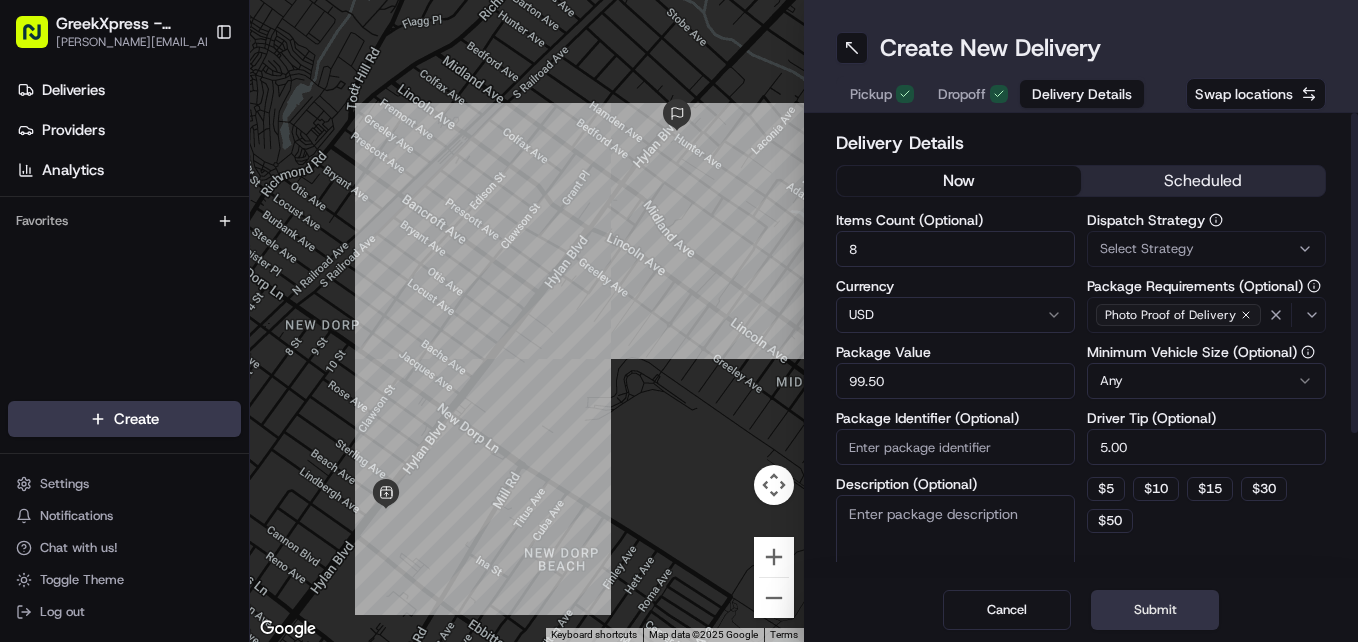 type on "99.50" 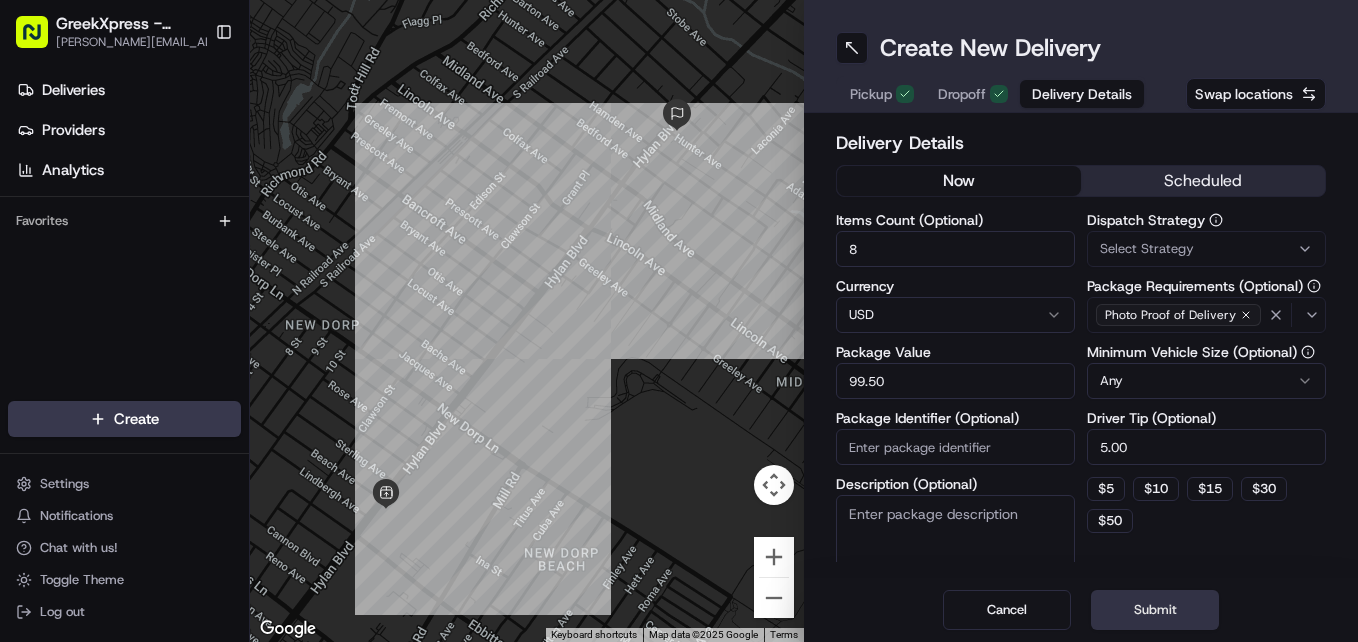 click on "Submit" at bounding box center (1155, 610) 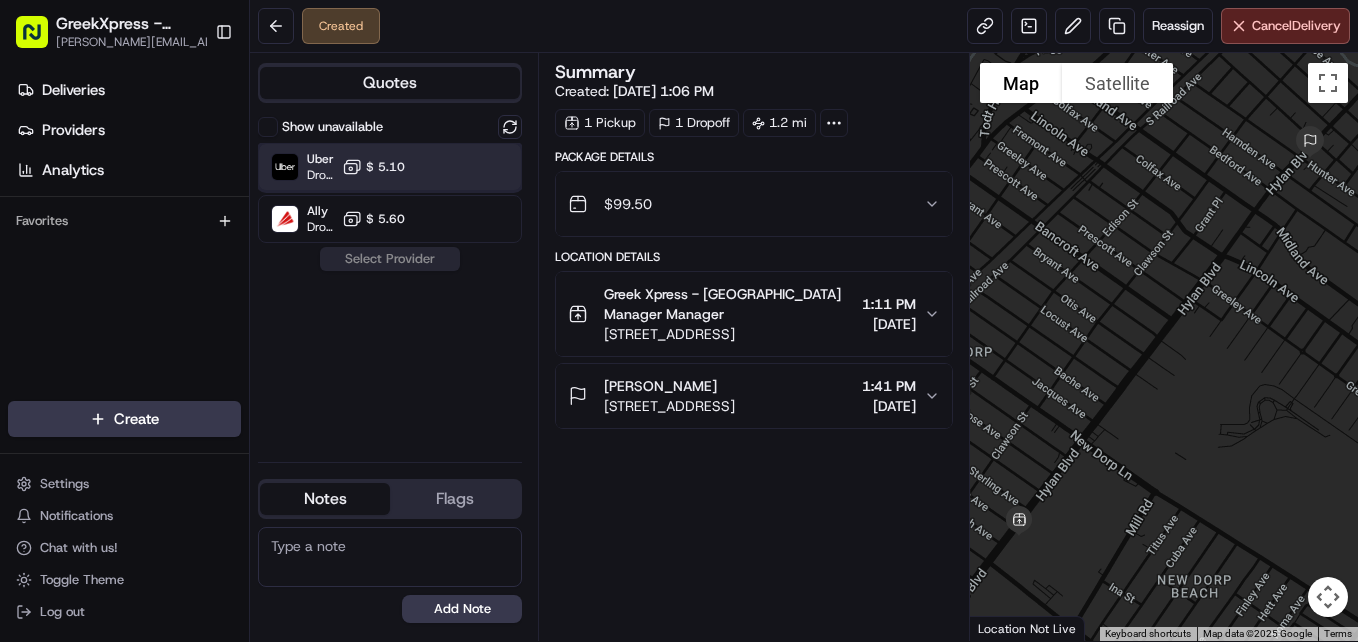 click on "Uber Dropoff ETA   21 minutes $   5.10" at bounding box center [390, 167] 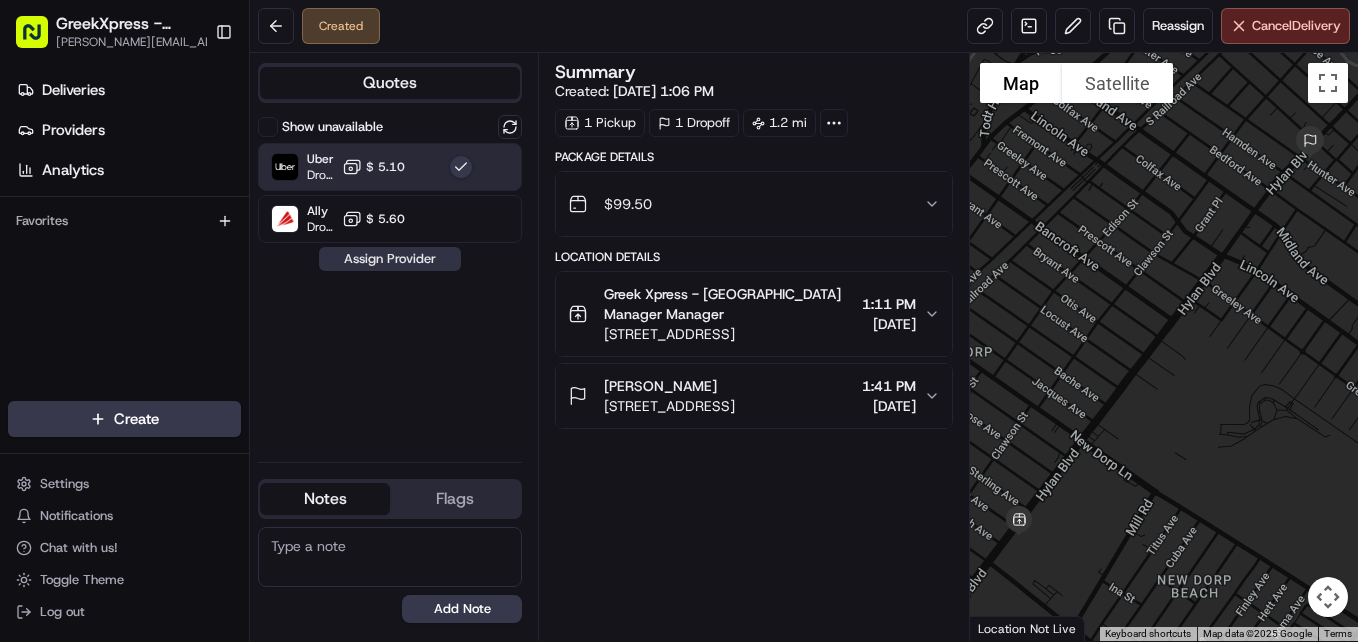 click on "Assign Provider" at bounding box center (390, 259) 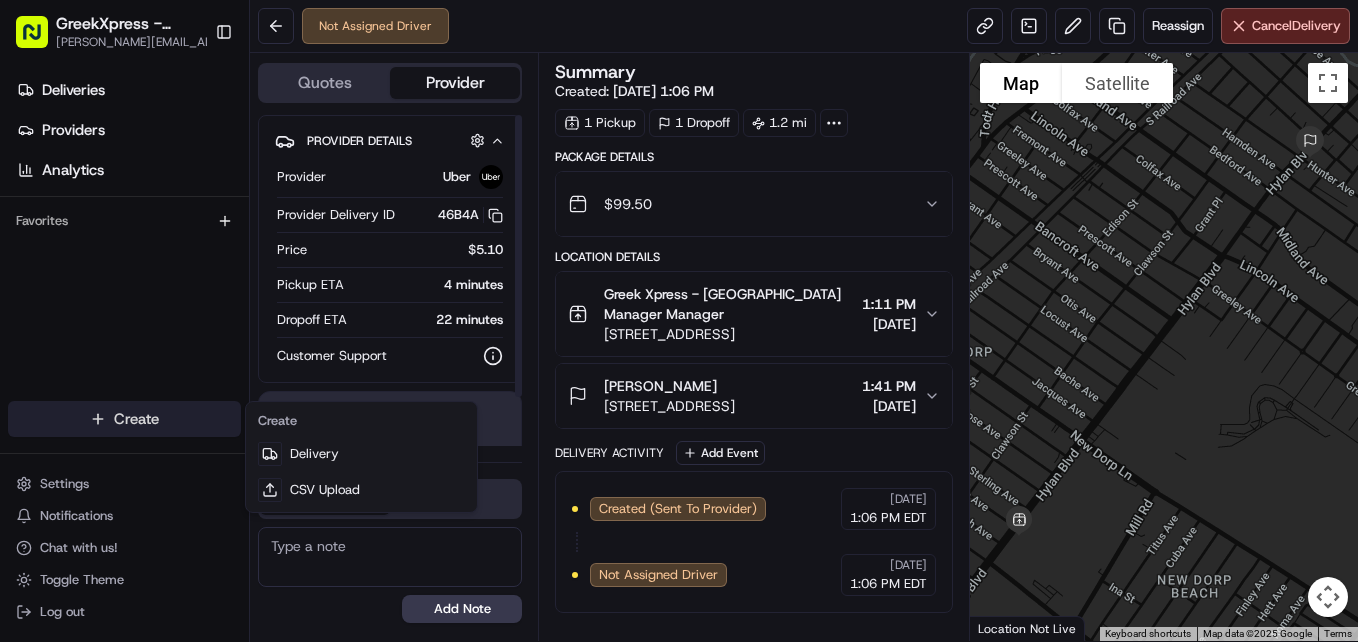 click on "GreekXpress - Staten Island [EMAIL_ADDRESS][DOMAIN_NAME] Toggle Sidebar Deliveries Providers Analytics Favorites Main Menu Members & Organization Organization Users Roles Preferences Customization Tracking Orchestration Automations Dispatch Strategy Locations Pickup Locations Dropoff Locations Billing Billing Refund Requests Integrations Notification Triggers Webhooks API Keys Request Logs Create Settings Notifications Chat with us! Toggle Theme Log out Not Assigned Driver Reassign Cancel  Delivery Quotes Provider Provider Details Hidden ( 1 ) Provider Uber   Provider Delivery ID 46B4A Copy  del_jdmMmNppS1SORH1y_CRrSg 46B4A Price $5.10 Pickup ETA 4 minutes Dropoff ETA 22 minutes Customer Support Driver information is not available yet. Notes Flags [PERSON_NAME][EMAIL_ADDRESS][DOMAIN_NAME] [PERSON_NAME][EMAIL_ADDRESS][DOMAIN_NAME] Add Note [PERSON_NAME][EMAIL_ADDRESS][DOMAIN_NAME] [PERSON_NAME][EMAIL_ADDRESS][DOMAIN_NAME] Add Flag Summary Created:   [DATE] 1:06 PM 1   Pickup 1   Dropoff 1.2 mi Package Details $ 99.50 Location Details Greek Xpress - [GEOGRAPHIC_DATA] Manager Manager +" at bounding box center [679, 321] 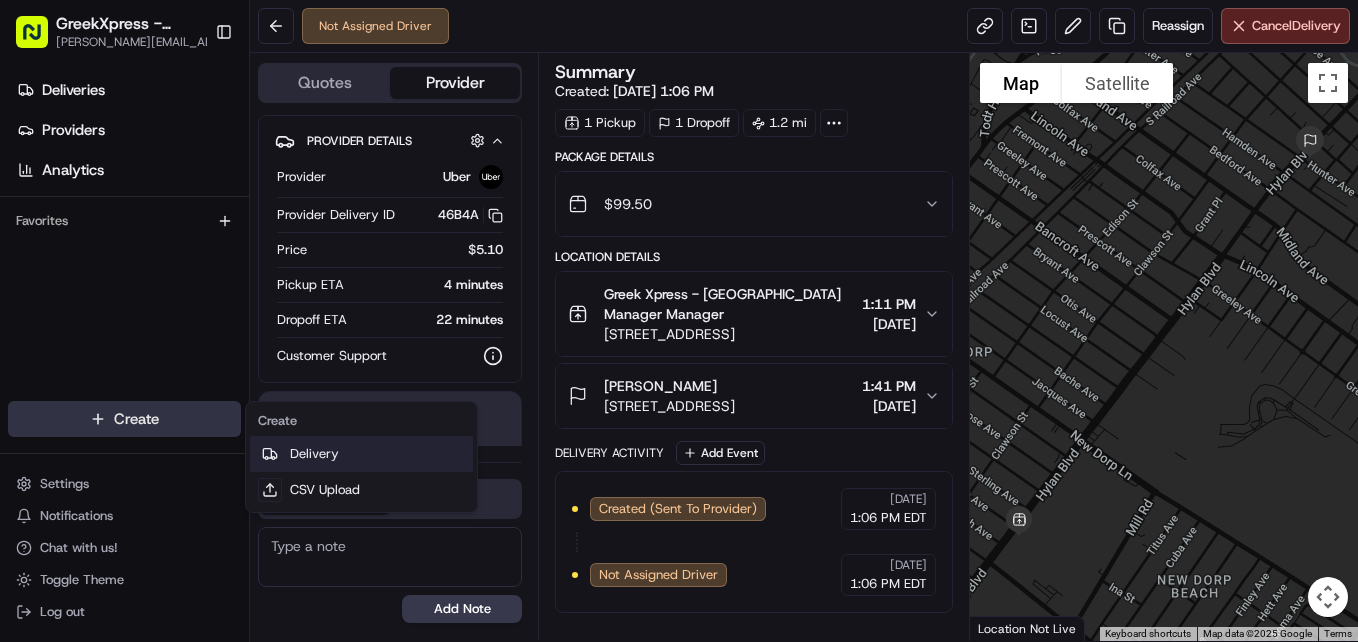 click on "Delivery" at bounding box center [361, 454] 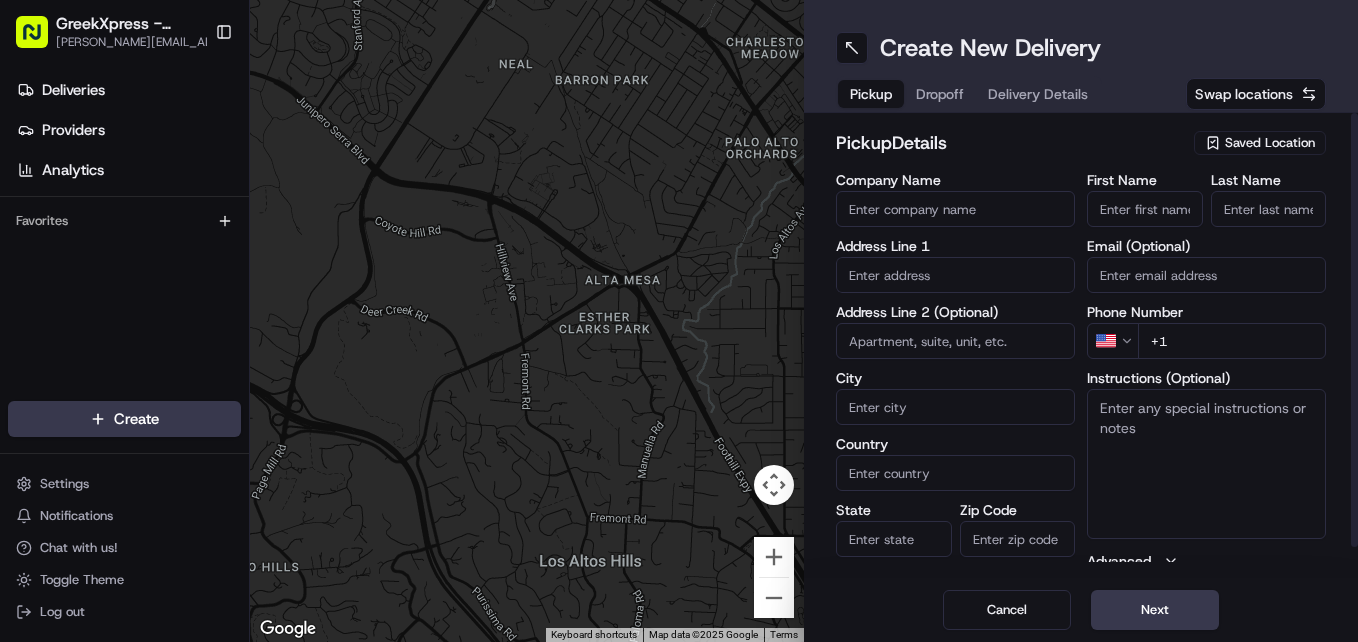 click on "Saved Location" at bounding box center (1270, 143) 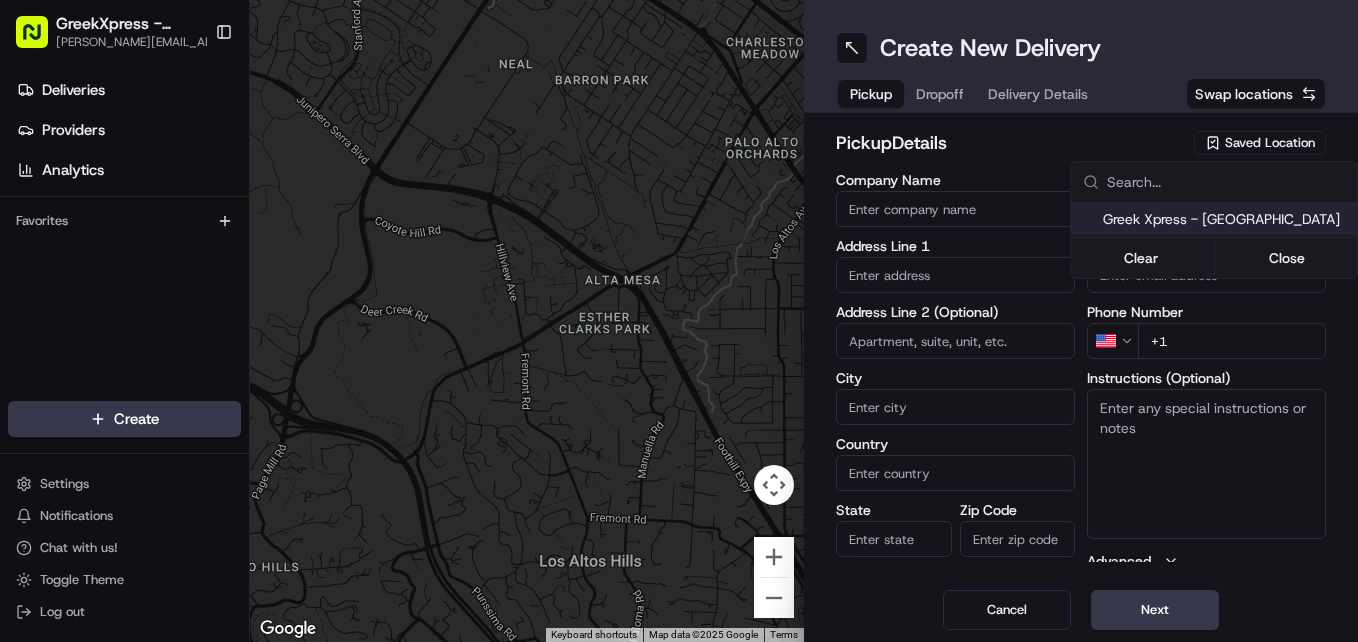 click on "GreekXpress - Staten Island [EMAIL_ADDRESS][DOMAIN_NAME] Toggle Sidebar Deliveries Providers Analytics Favorites Main Menu Members & Organization Organization Users Roles Preferences Customization Tracking Orchestration Automations Dispatch Strategy Locations Pickup Locations Dropoff Locations Billing Billing Refund Requests Integrations Notification Triggers Webhooks API Keys Request Logs Create Settings Notifications Chat with us! Toggle Theme Log out To navigate the map with touch gestures double-tap and hold your finger on the map, then drag the map. ← Move left → Move right ↑ Move up ↓ Move down + Zoom in - Zoom out Home Jump left by 75% End Jump right by 75% Page Up Jump up by 75% Page Down Jump down by 75% To navigate, press the arrow keys. Keyboard shortcuts Map Data Map data ©2025 Google Map data ©2025 Google 500 m  Click to toggle between metric and imperial units Terms Report a map error Create New Delivery Pickup Dropoff Delivery Details Swap locations pickup  Details City State" at bounding box center [679, 321] 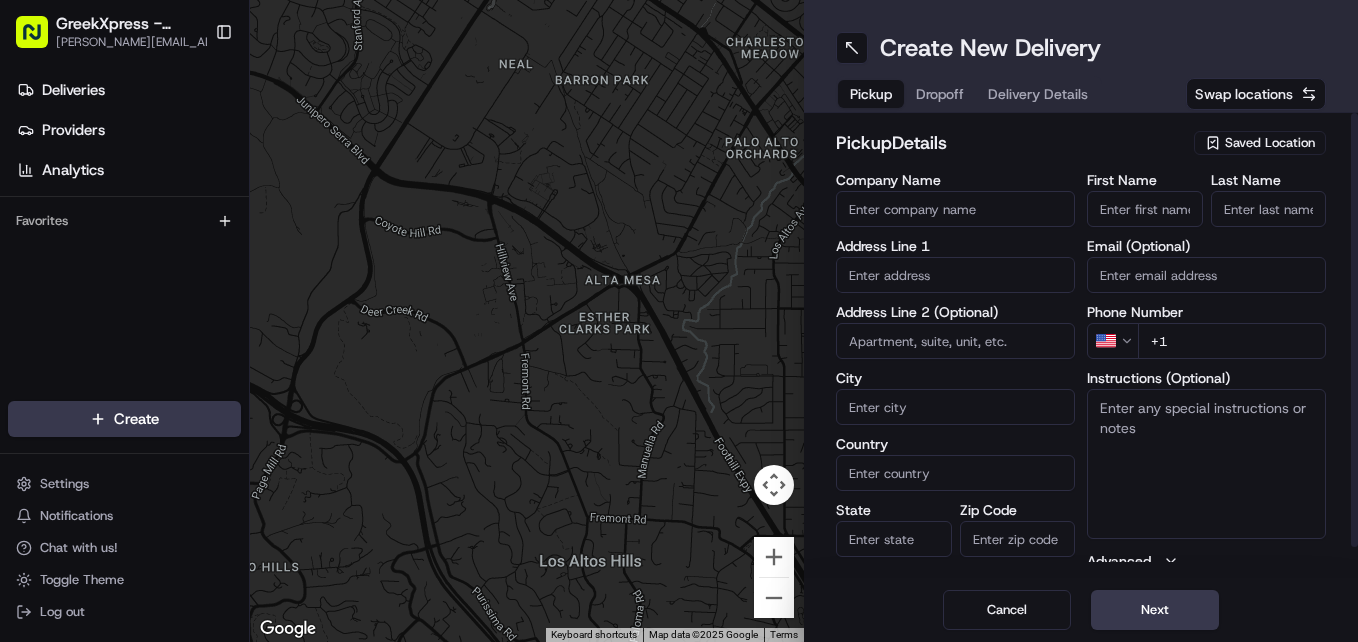 click on "Saved Location" at bounding box center [1270, 143] 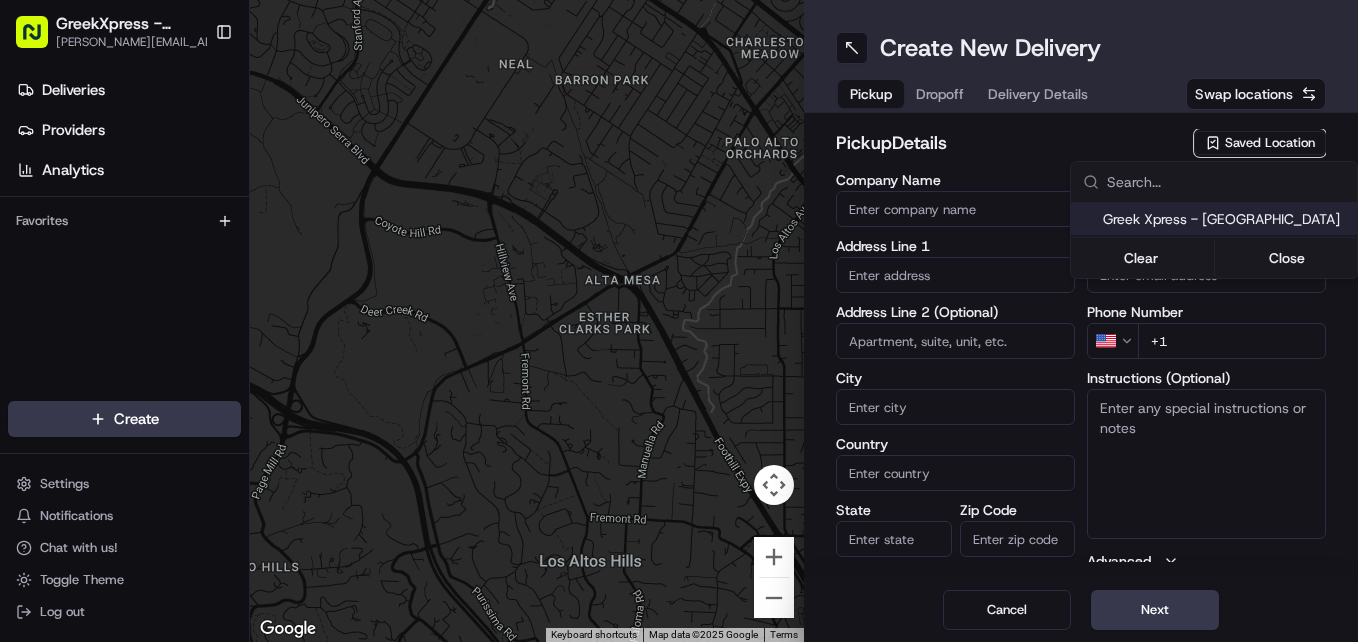 click on "Greek Xpress - [GEOGRAPHIC_DATA]" at bounding box center [1226, 219] 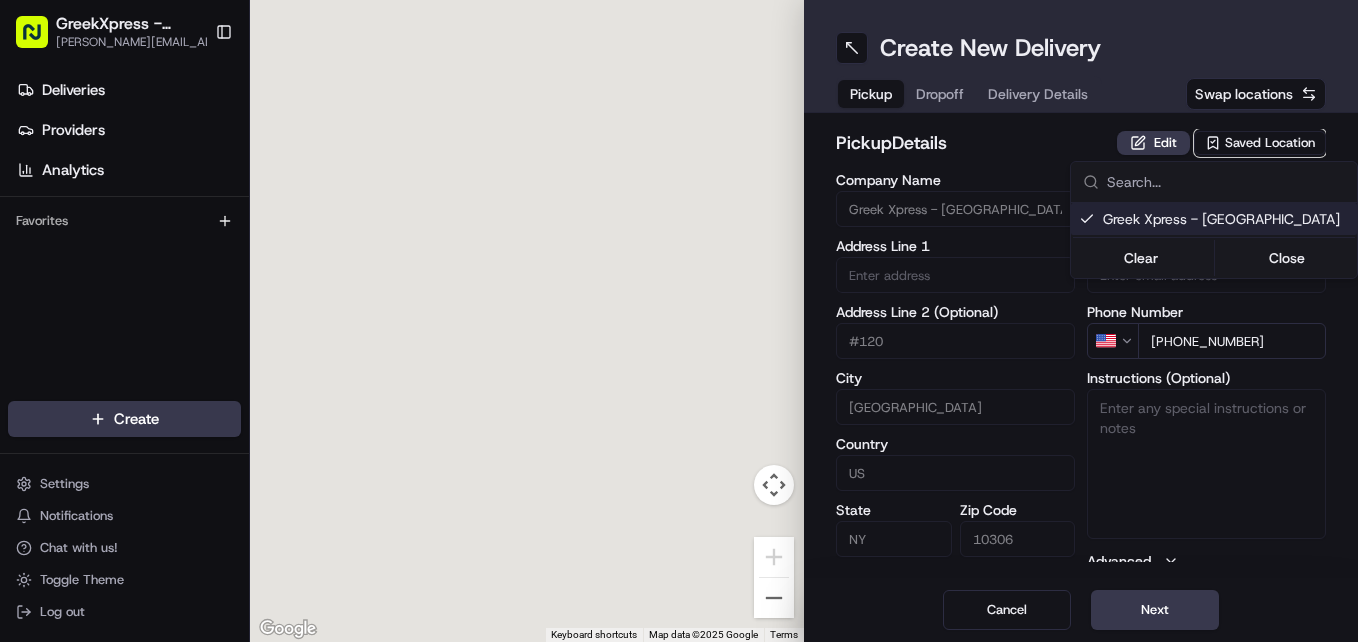 type on "Greek Xpress - [GEOGRAPHIC_DATA]" 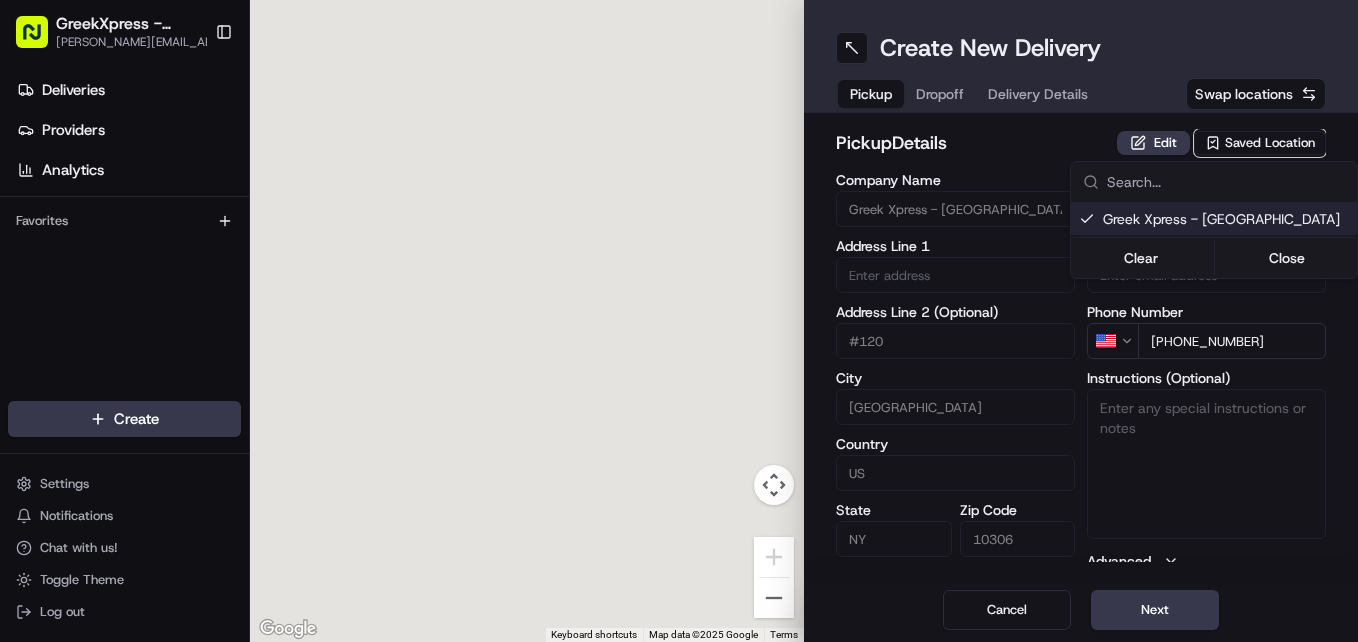 type on "[STREET_ADDRESS]" 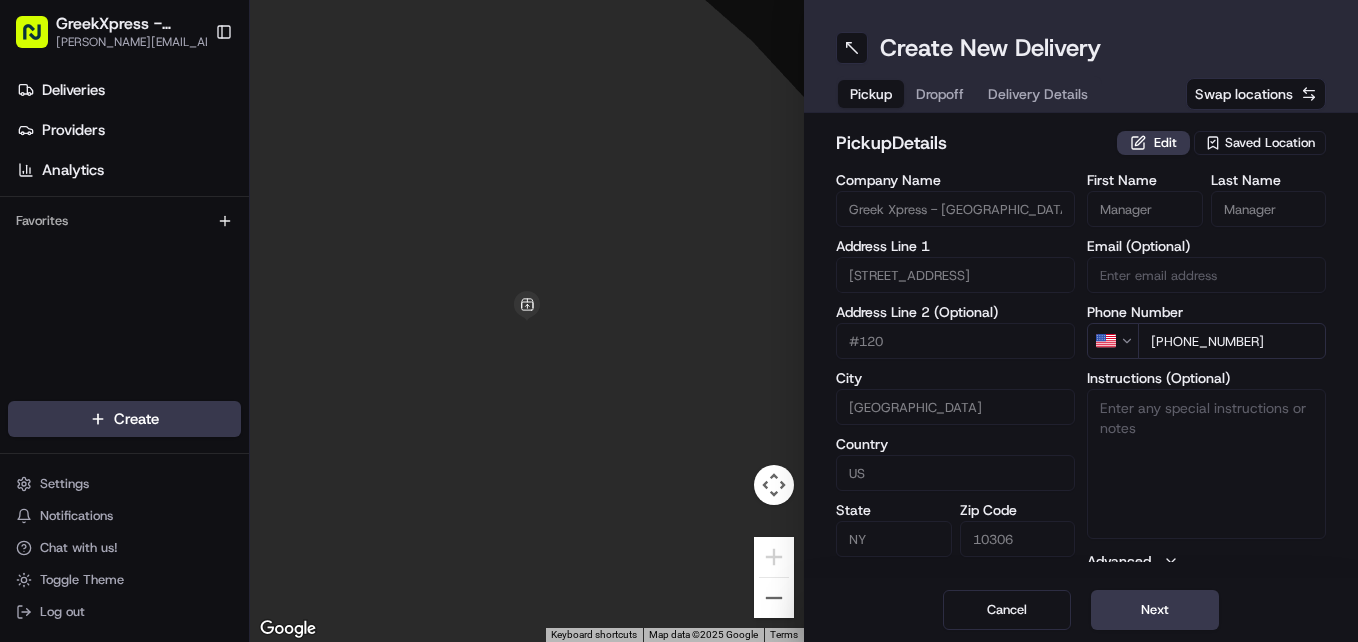 click on "GreekXpress - Staten Island [EMAIL_ADDRESS][DOMAIN_NAME] Toggle Sidebar Deliveries Providers Analytics Favorites Main Menu Members & Organization Organization Users Roles Preferences Customization Tracking Orchestration Automations Dispatch Strategy Locations Pickup Locations Dropoff Locations Billing Billing Refund Requests Integrations Notification Triggers Webhooks API Keys Request Logs Create Settings Notifications Chat with us! Toggle Theme Log out To navigate the map with touch gestures double-tap and hold your finger on the map, then drag the map. ← Move left → Move right ↑ Move up ↓ Move down + Zoom in - Zoom out Home Jump left by 75% End Jump right by 75% Page Up Jump up by 75% Page Down Jump down by 75% To navigate, press the arrow keys. Keyboard shortcuts Map Data Map data ©2025 Google Map data ©2025 Google 2 m  Click to toggle between metric and imperial units Terms Report a map error Create New Delivery Pickup Dropoff Delivery Details Swap locations pickup  Details  Edit #120" at bounding box center (679, 321) 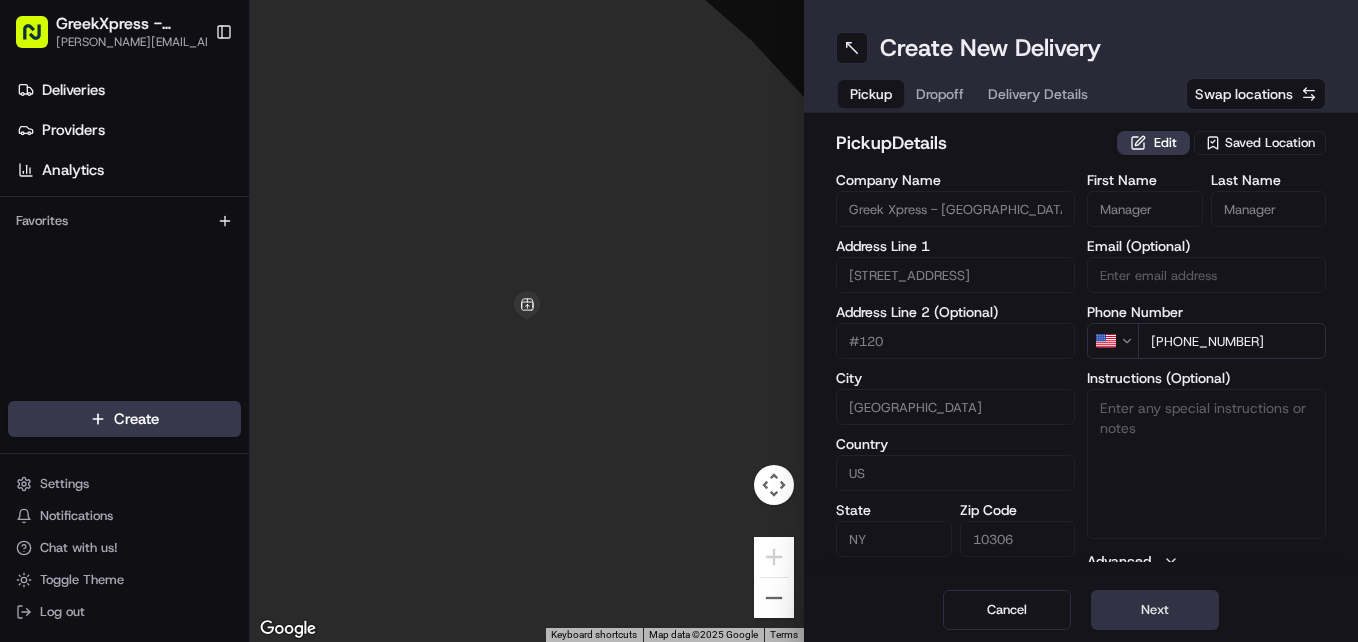 click on "Next" at bounding box center [1155, 610] 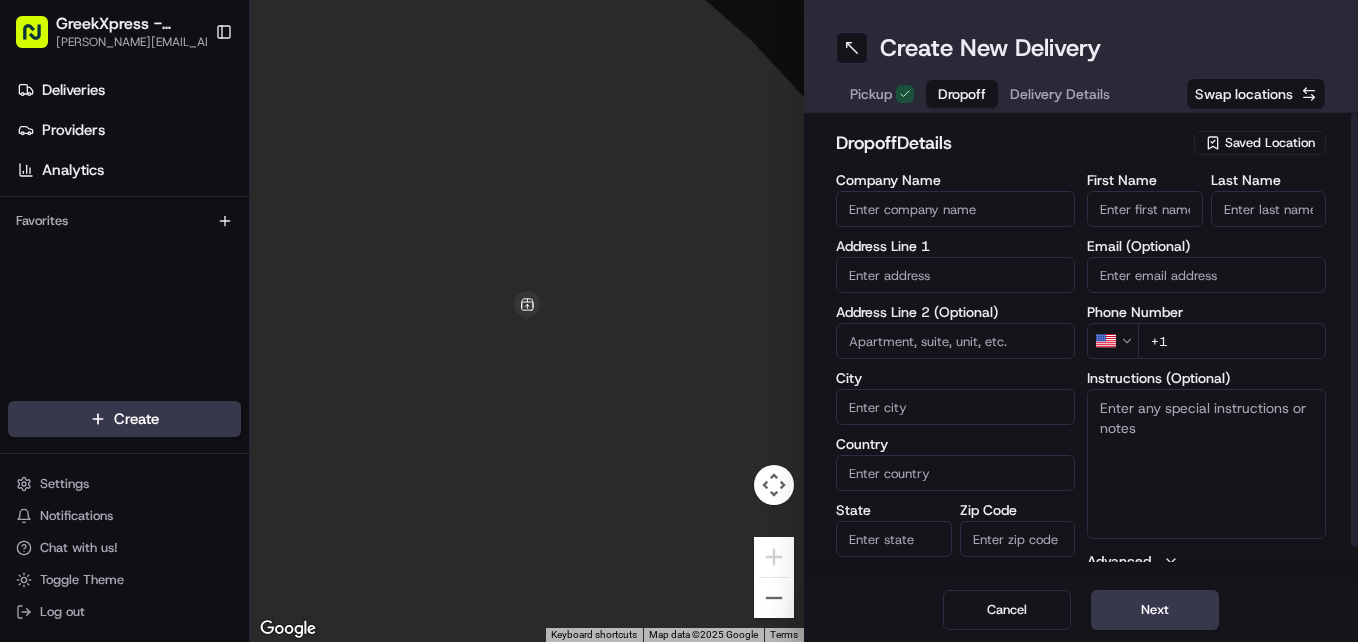 click on "First Name" at bounding box center [1145, 209] 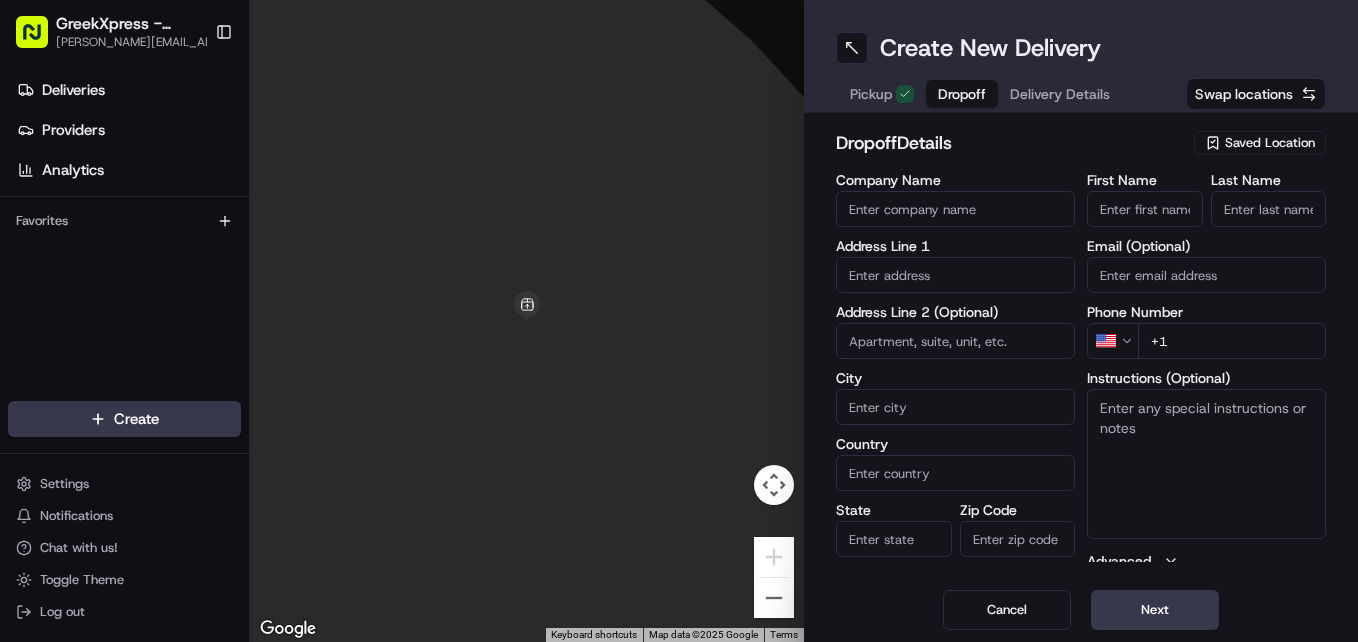drag, startPoint x: 1111, startPoint y: 105, endPoint x: 1111, endPoint y: 133, distance: 28 